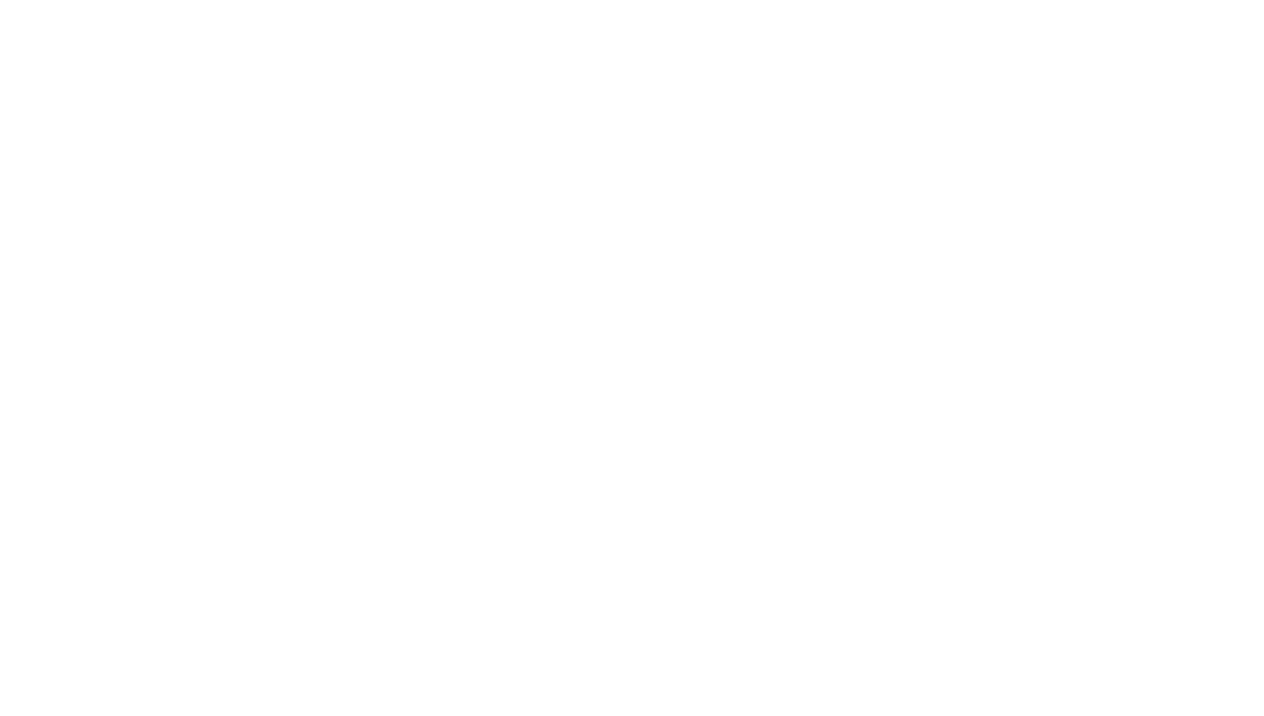 scroll, scrollTop: 0, scrollLeft: 0, axis: both 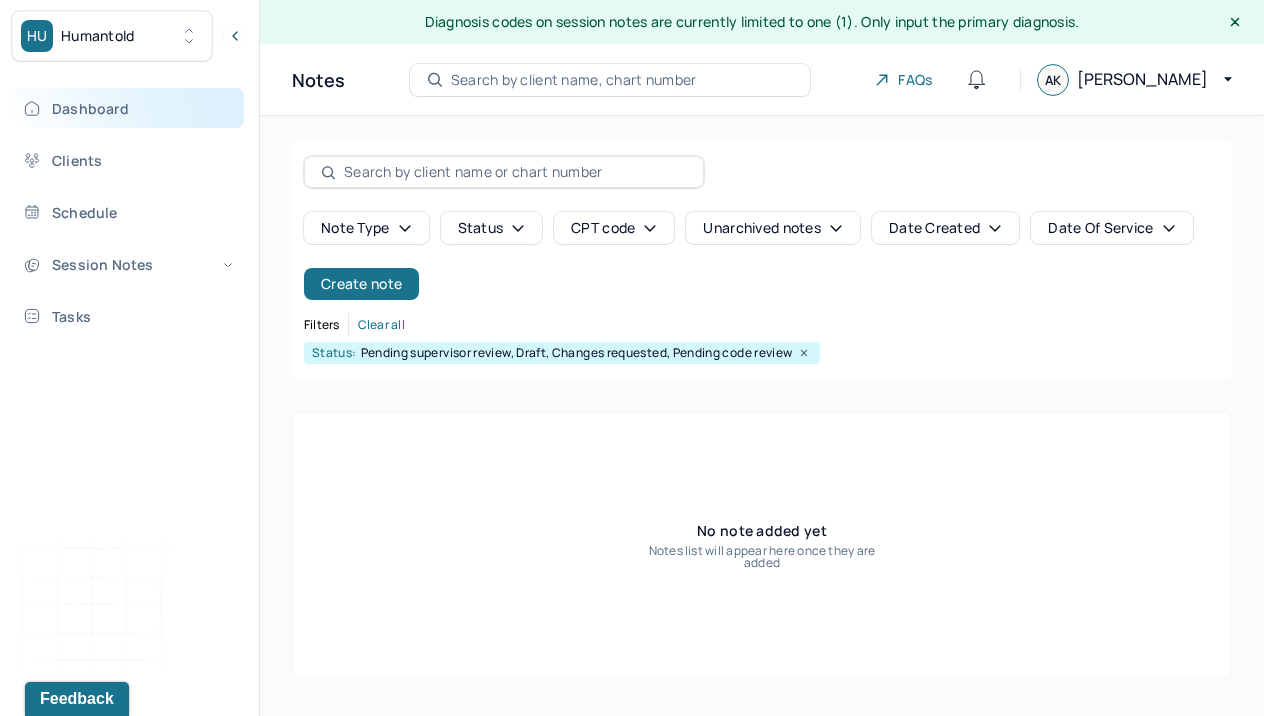 click on "Dashboard" at bounding box center (128, 108) 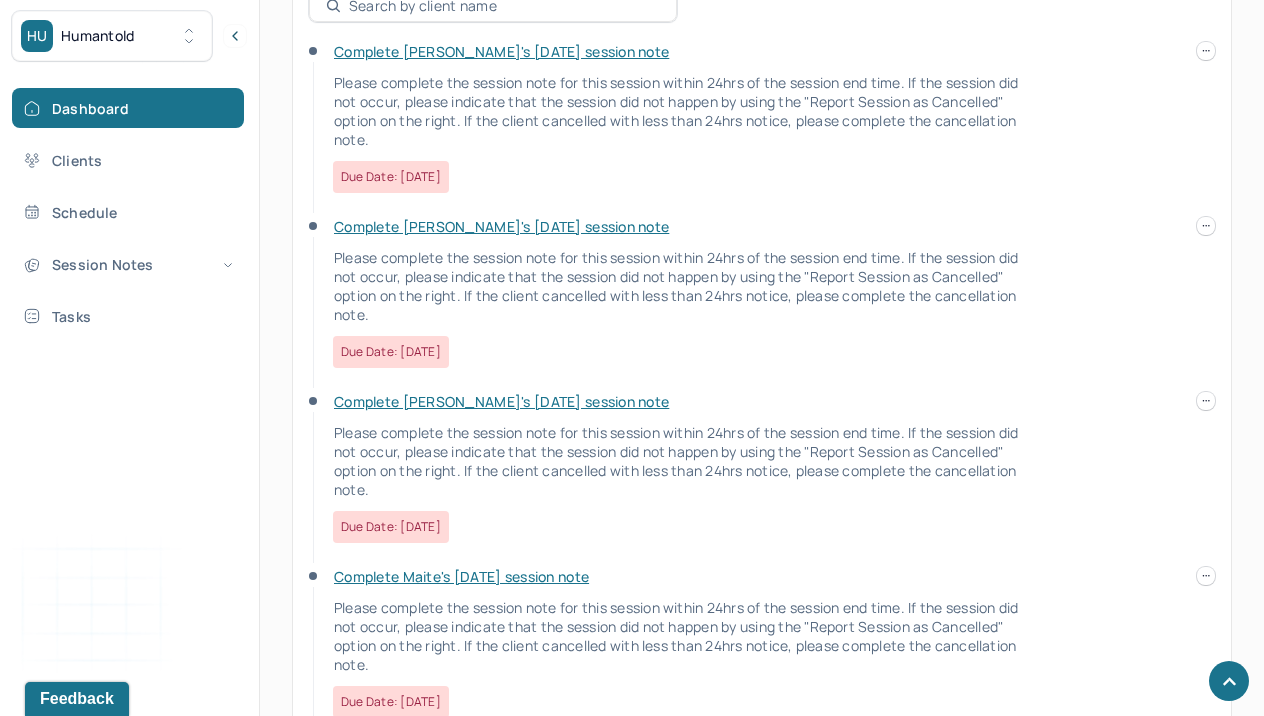 scroll, scrollTop: 874, scrollLeft: 0, axis: vertical 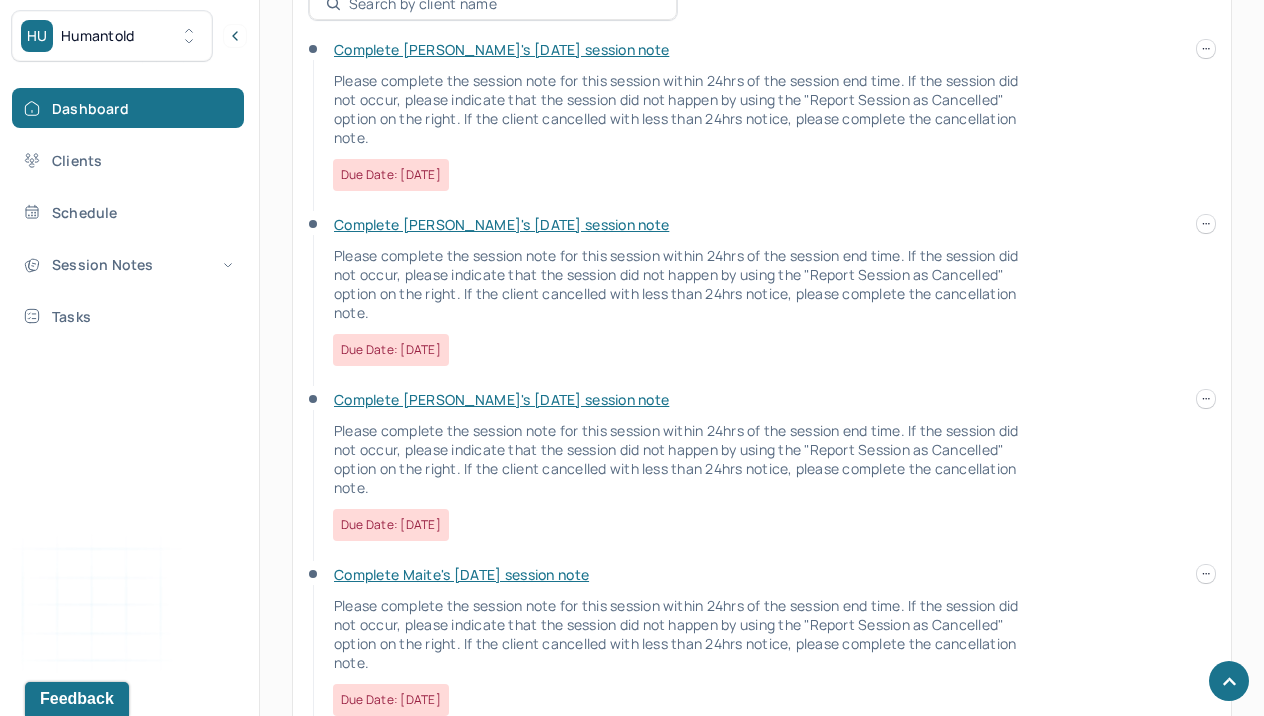 click on "HU Humantold       Dashboard Clients Schedule Session Notes Tasks AK [PERSON_NAME] provider   Logout   Diagnosis codes on session notes are currently limited to one (1). Only input the primary diagnosis.       Search by client name, chart number     FAQs     AK [PERSON_NAME] Let’s get you started 🚀 You can manage your caseload and availability here   this week   SESSIONS SCHEDULED 4 COMPLETED NOTES 0 LATE NOTES 0 My Schedule View caseload 5:00pm - 6:00pm   [PERSON_NAME]   Next - [DATE] Individual therapy Weekly UHC     7:00pm - 8:00pm   [PERSON_NAME]   Next - [DATE] [MEDICAL_DATA] Weekly CARE     12:00pm - 1:00pm   [PERSON_NAME]   Next - [DATE] Individual therapy Weekly CARE     4:00pm - 5:00pm   [PERSON_NAME]   Next - [DATE] Individual therapy Weekly Self Pay     4:00pm - 5:00pm   ENG, [PERSON_NAME]   Next - [DATE] Teletherapy Weekly CARE     10:00am - 11:00am   KWA, BRIGHTLYN   Next - [DATE] Individual therapy Weekly CARE     6:00pm - 7:00pm" at bounding box center (632, -45) 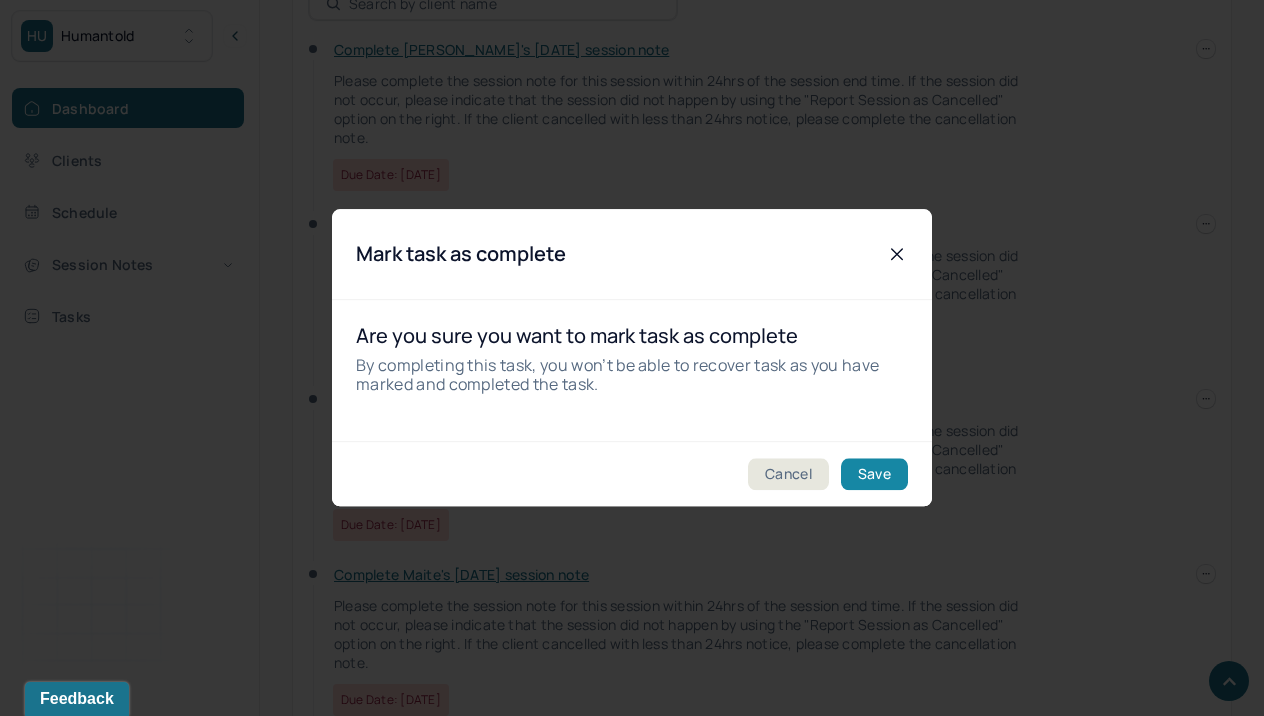 click on "Save" at bounding box center (874, 475) 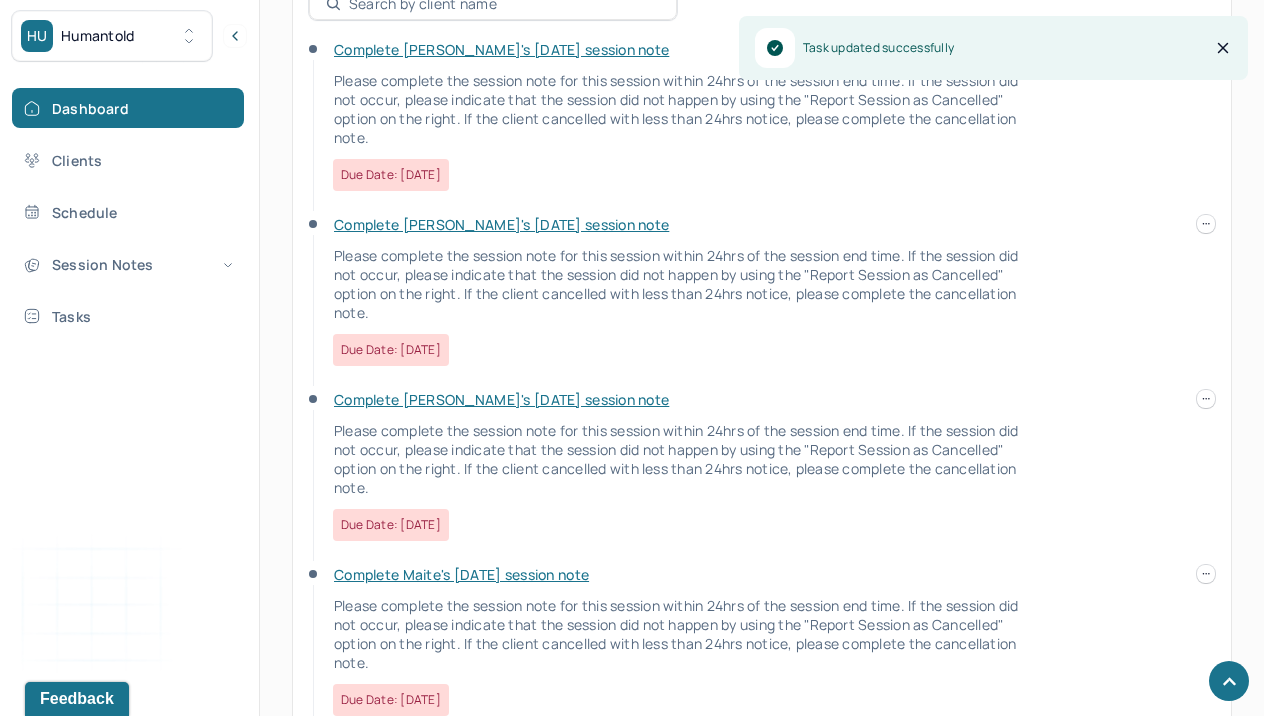 scroll, scrollTop: 767, scrollLeft: 0, axis: vertical 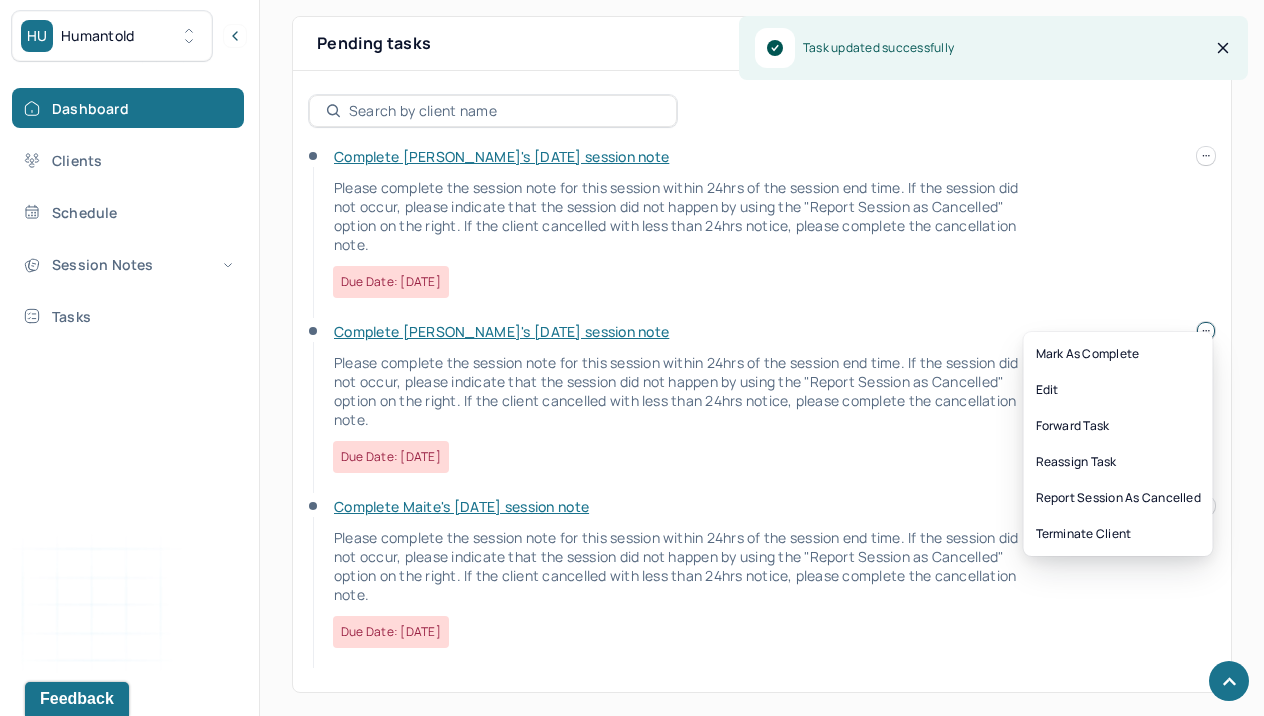 click on "HU Humantold       Dashboard Clients Schedule Session Notes Tasks AK [PERSON_NAME] provider   Logout   Diagnosis codes on session notes are currently limited to one (1). Only input the primary diagnosis.       Search by client name, chart number     FAQs     AK [PERSON_NAME] Let’s get you started 🚀 You can manage your caseload and availability here   this week   SESSIONS SCHEDULED 4 COMPLETED NOTES 0 LATE NOTES 0 My Schedule View caseload 5:00pm - 6:00pm   [PERSON_NAME]   Next - [DATE] Individual therapy Weekly UHC     7:00pm - 8:00pm   [PERSON_NAME]   Next - [DATE] [MEDICAL_DATA] Weekly CARE     12:00pm - 1:00pm   [PERSON_NAME]   Next - [DATE] Individual therapy Weekly CARE     4:00pm - 5:00pm   [PERSON_NAME]   Next - [DATE] Individual therapy Weekly Self Pay     4:00pm - 5:00pm   ENG, [PERSON_NAME]   Next - [DATE] Teletherapy Weekly CARE     10:00am - 11:00am   KWA, BRIGHTLYN   Next - [DATE] Individual therapy Weekly CARE     6:00pm - 7:00pm" at bounding box center (632, -25) 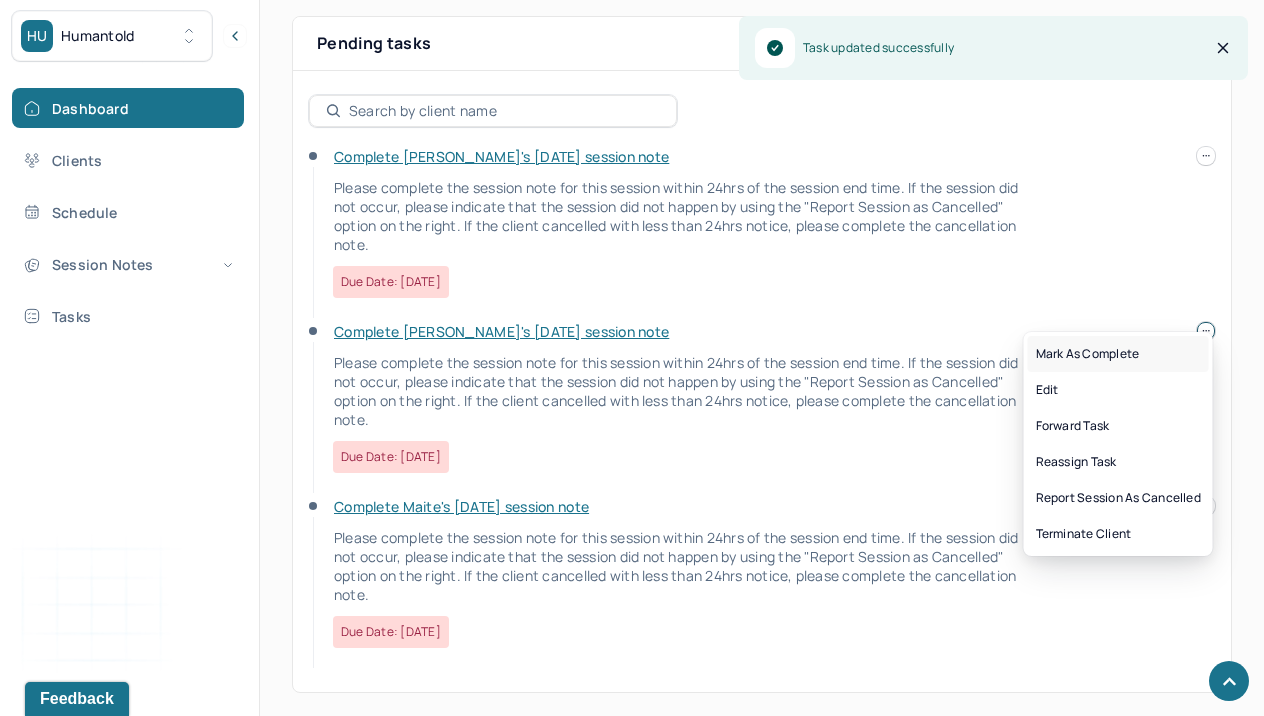 click on "Mark as complete" at bounding box center (1118, 354) 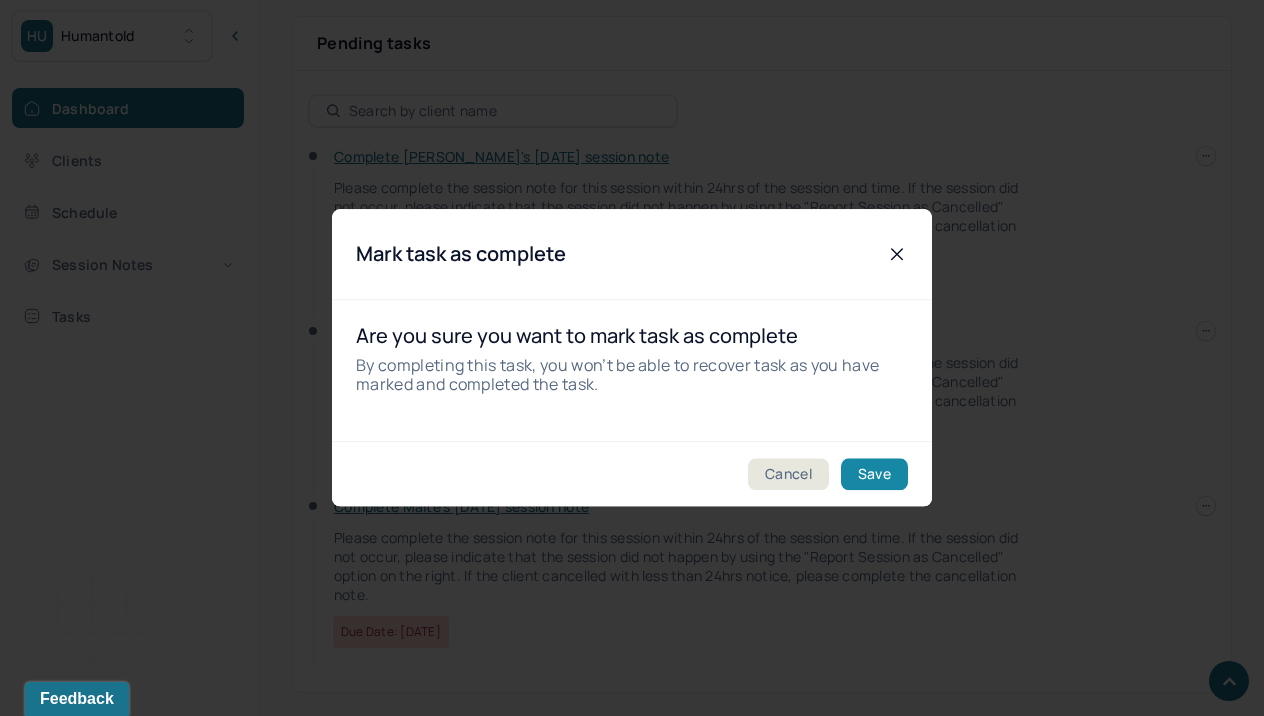 click on "Save" at bounding box center [874, 475] 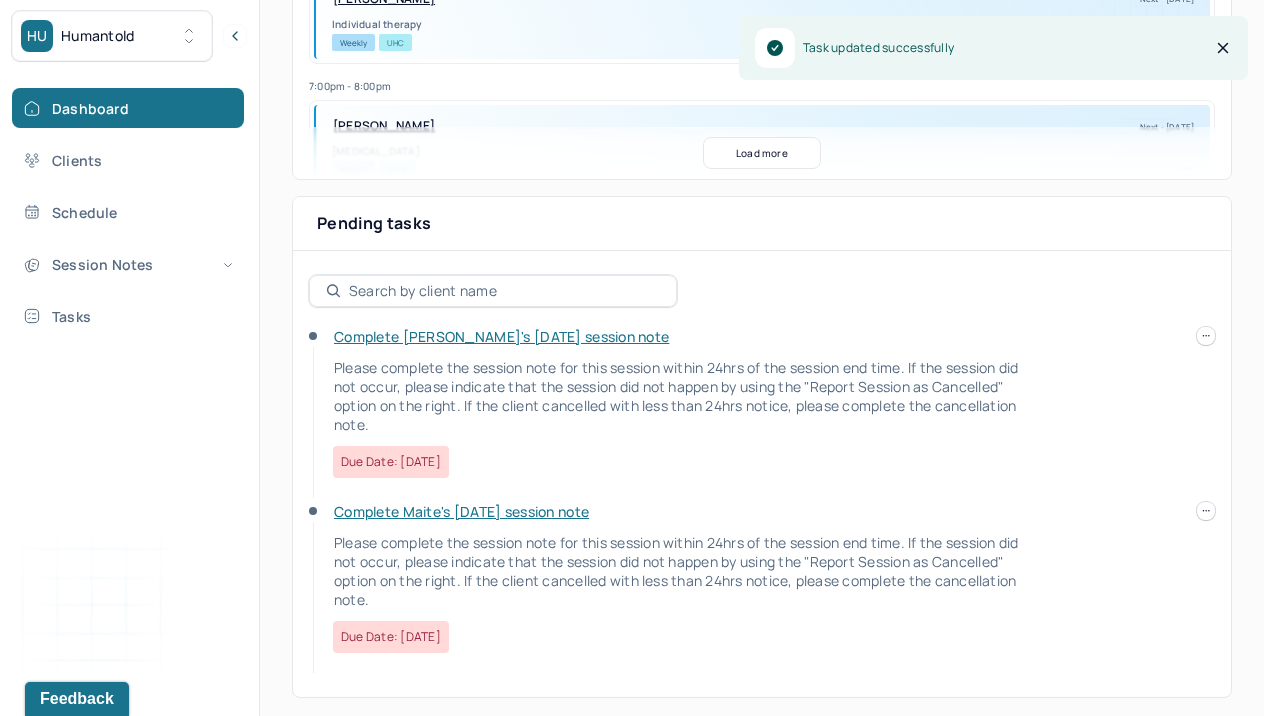 scroll, scrollTop: 592, scrollLeft: 0, axis: vertical 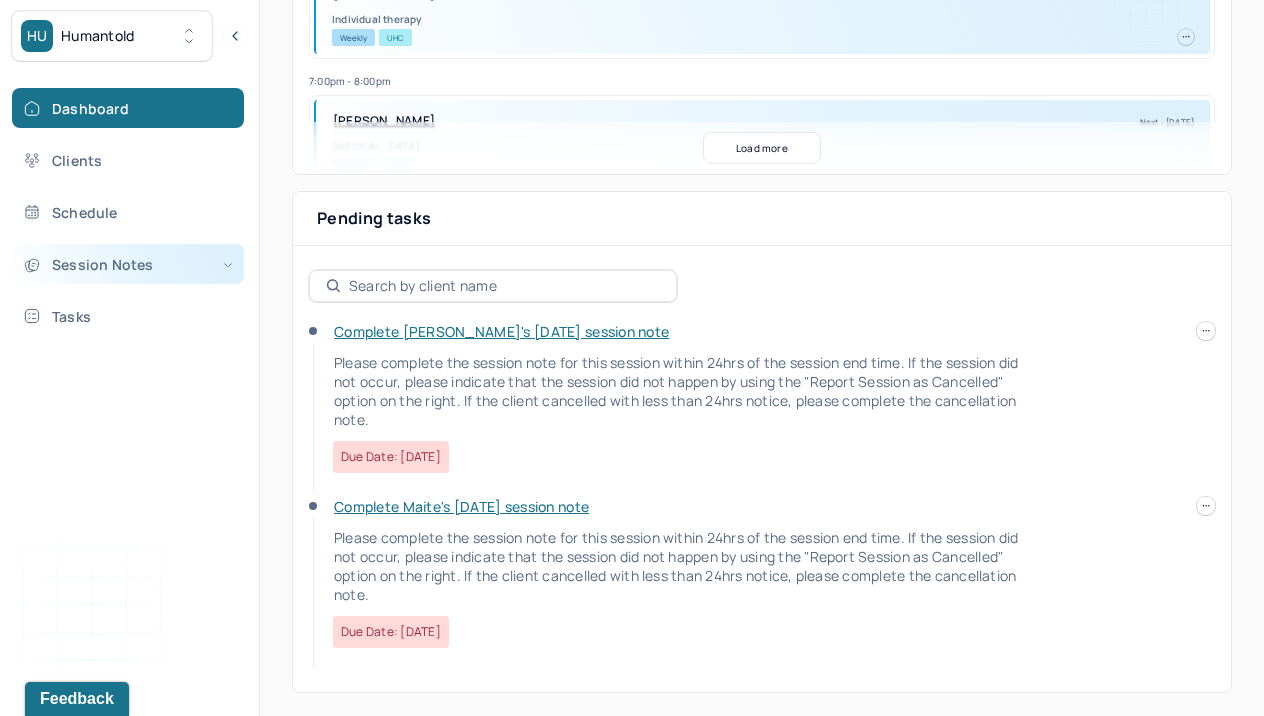 click on "Session Notes" at bounding box center (128, 264) 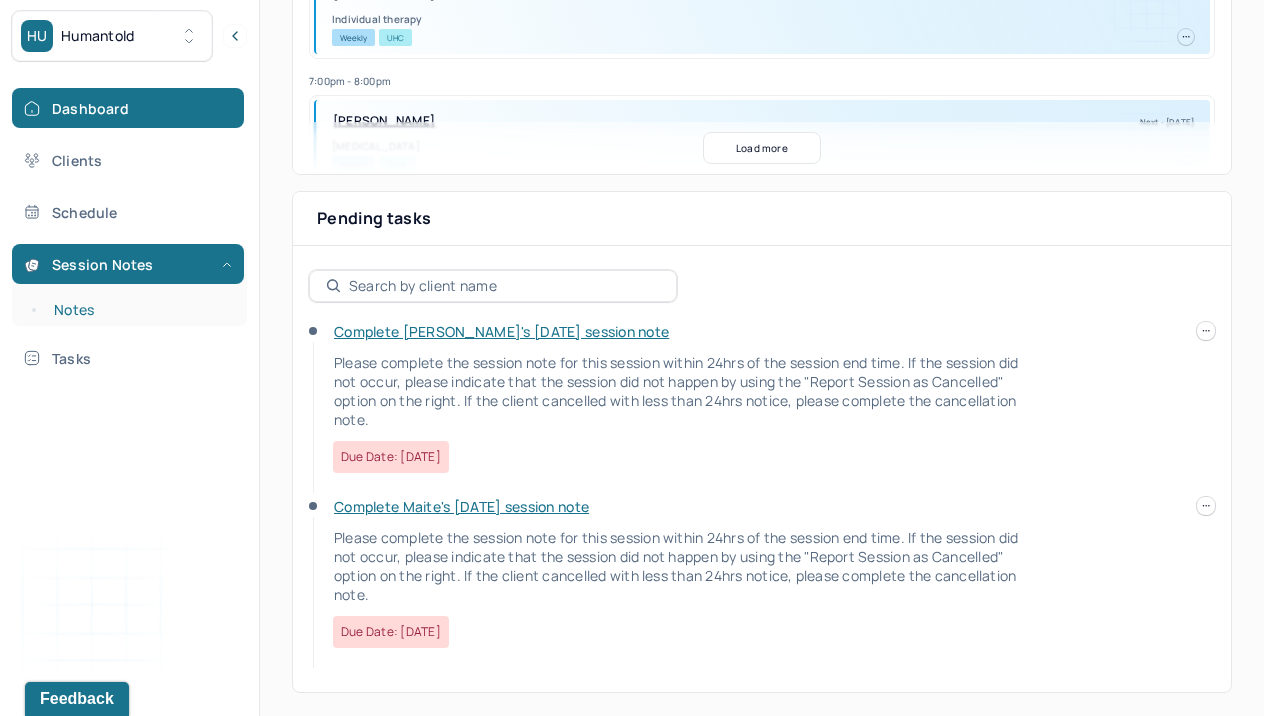 click on "Notes" at bounding box center (139, 310) 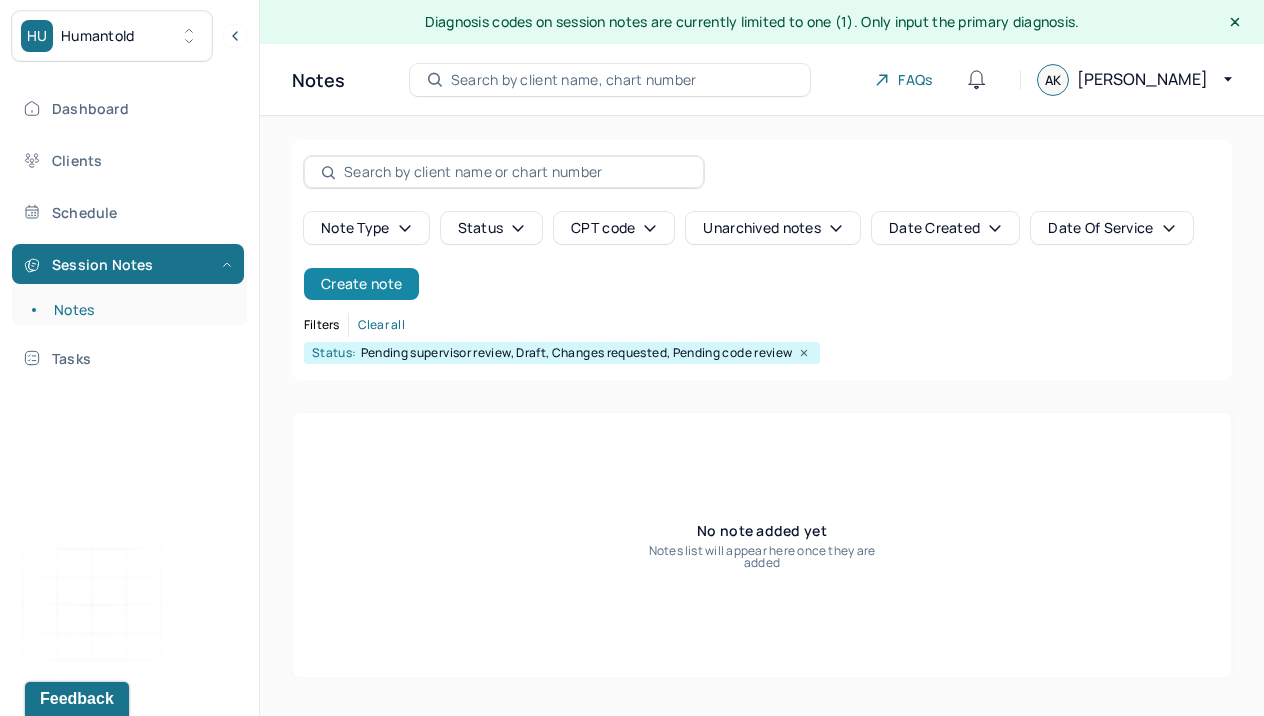 click on "Create note" at bounding box center (361, 284) 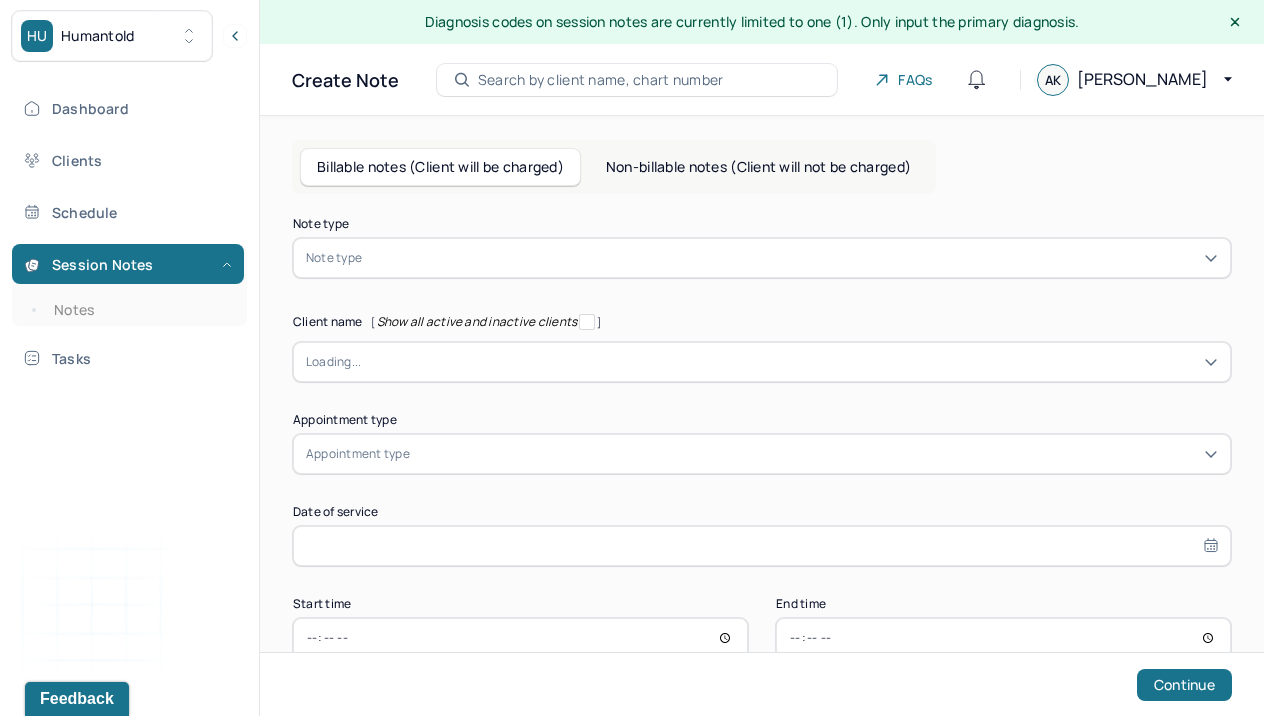 click at bounding box center (792, 258) 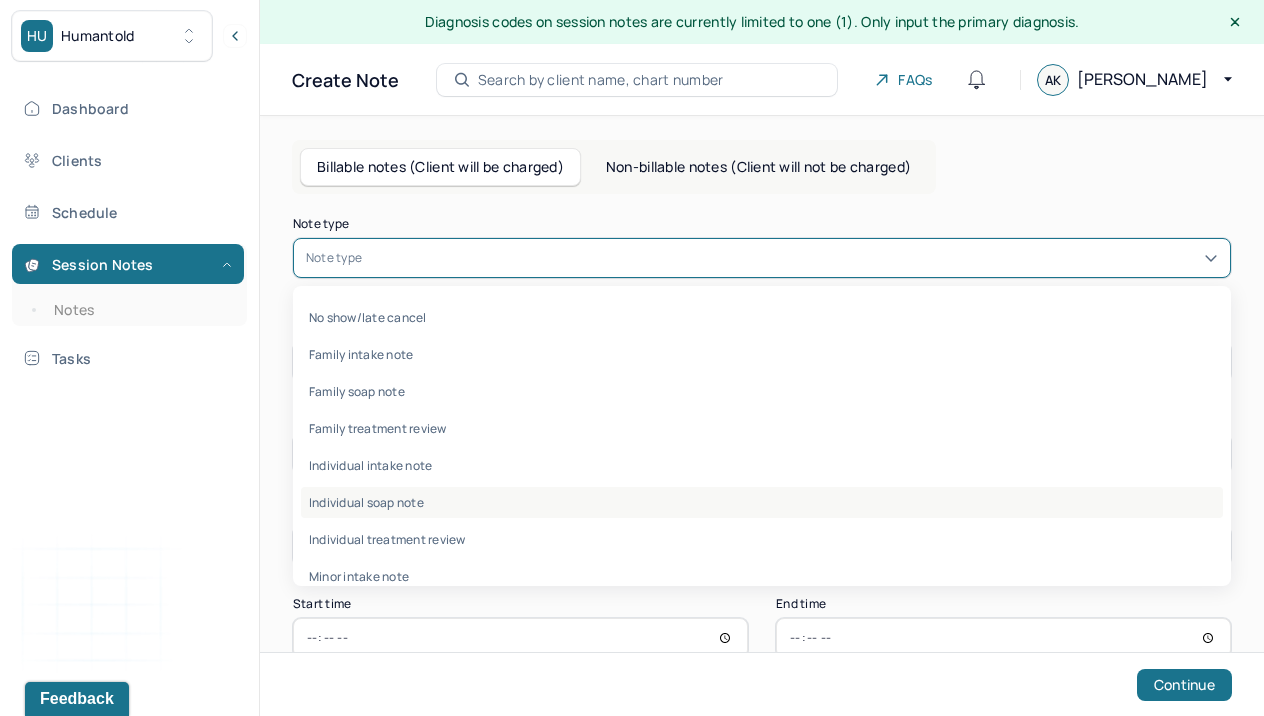 click on "Individual soap note" at bounding box center [762, 502] 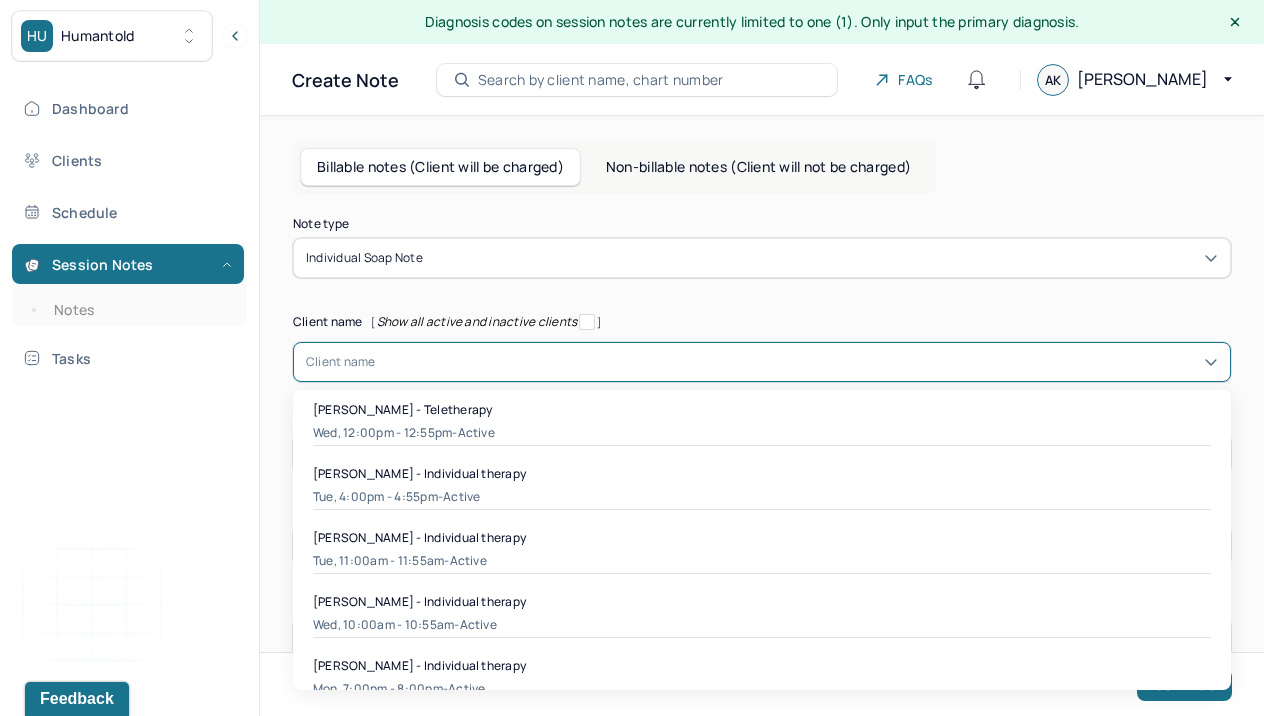 click at bounding box center [797, 362] 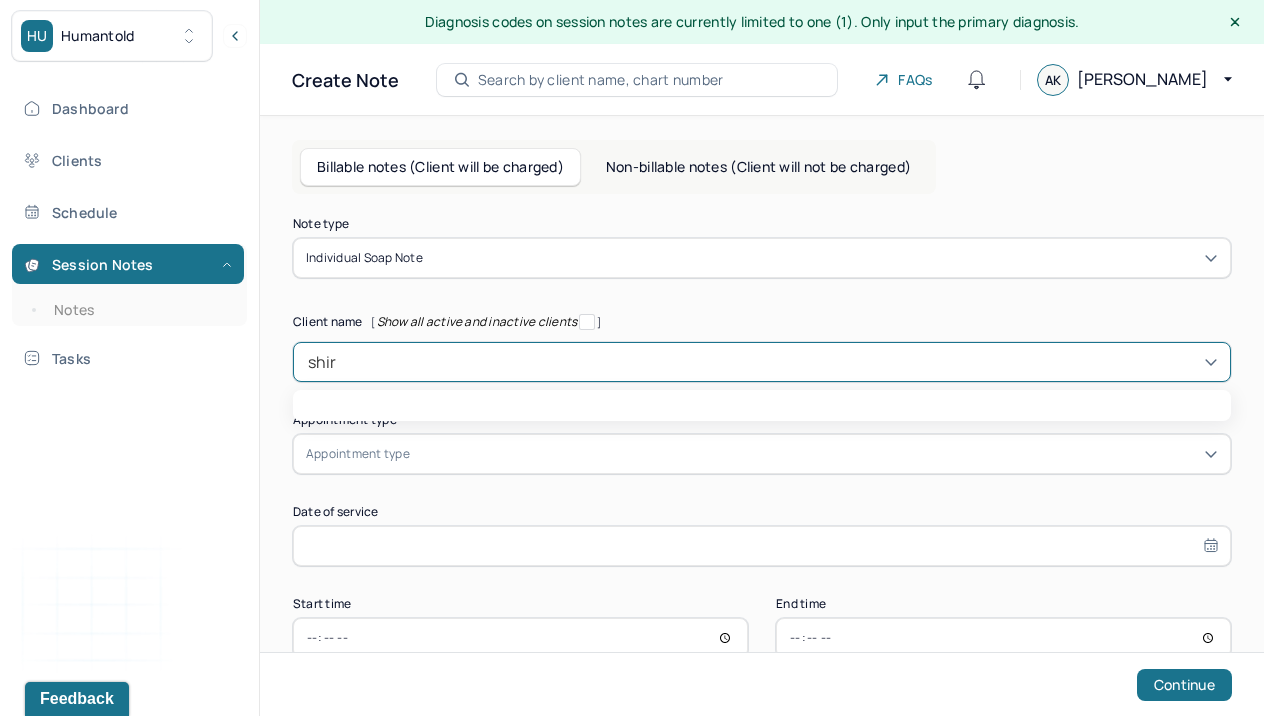 type on "[PERSON_NAME]" 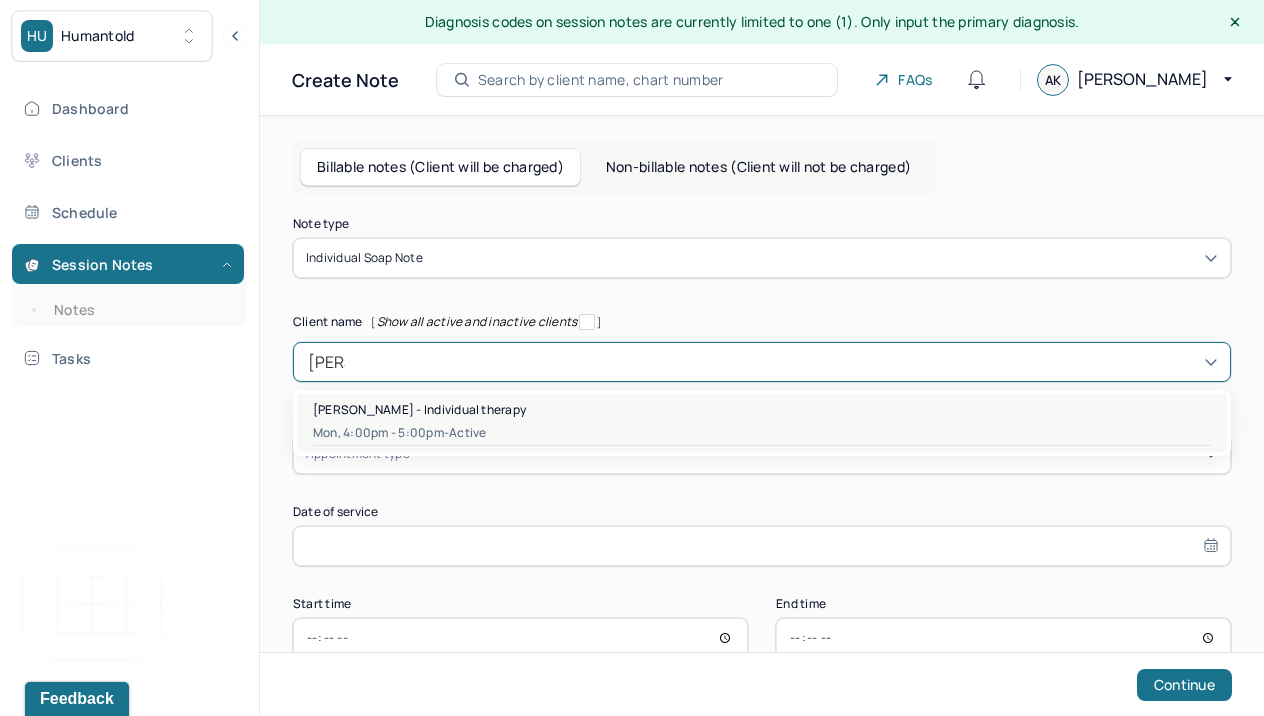 click on "[PERSON_NAME] - Individual therapy" at bounding box center [419, 409] 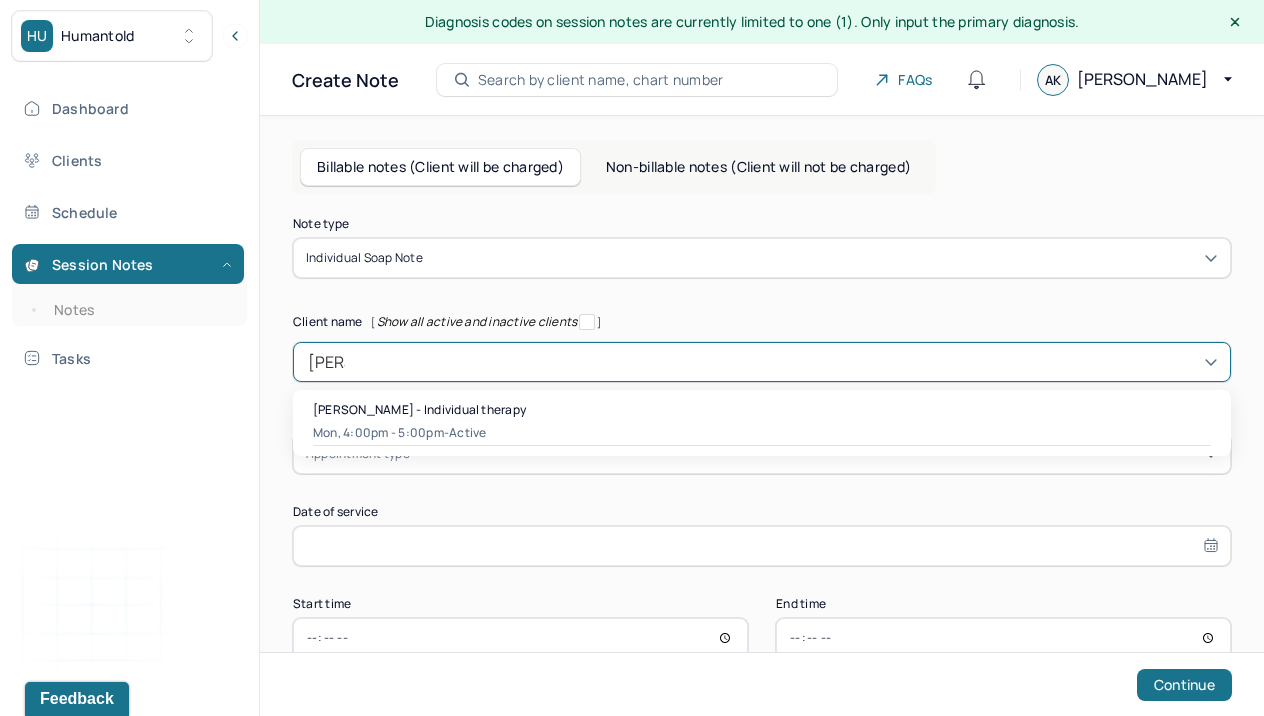 type 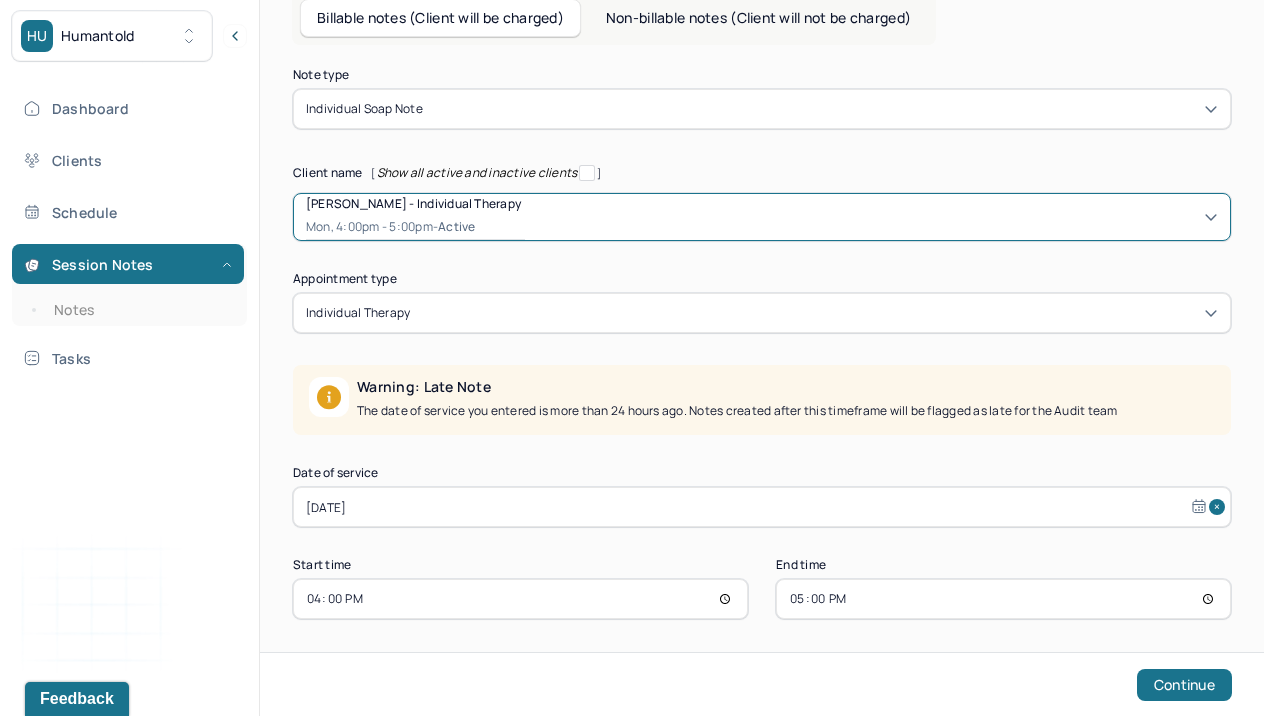 scroll, scrollTop: 152, scrollLeft: 0, axis: vertical 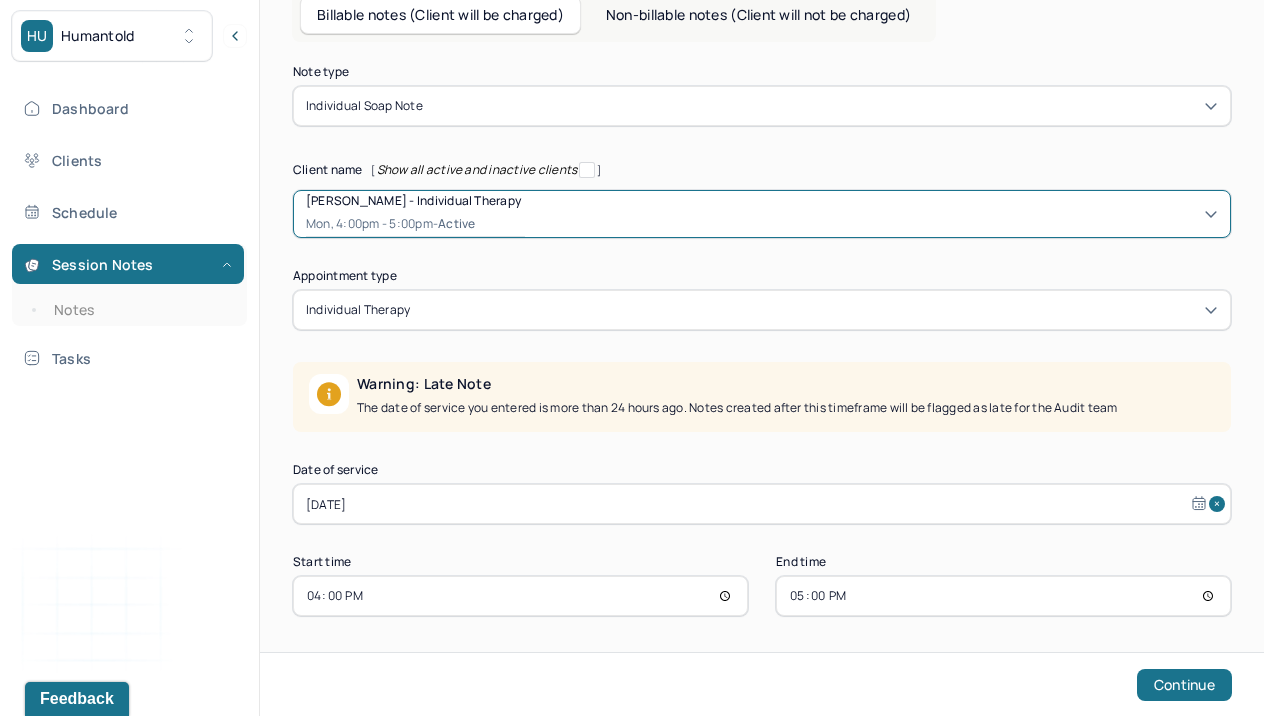 click on "[DATE]" at bounding box center (762, 504) 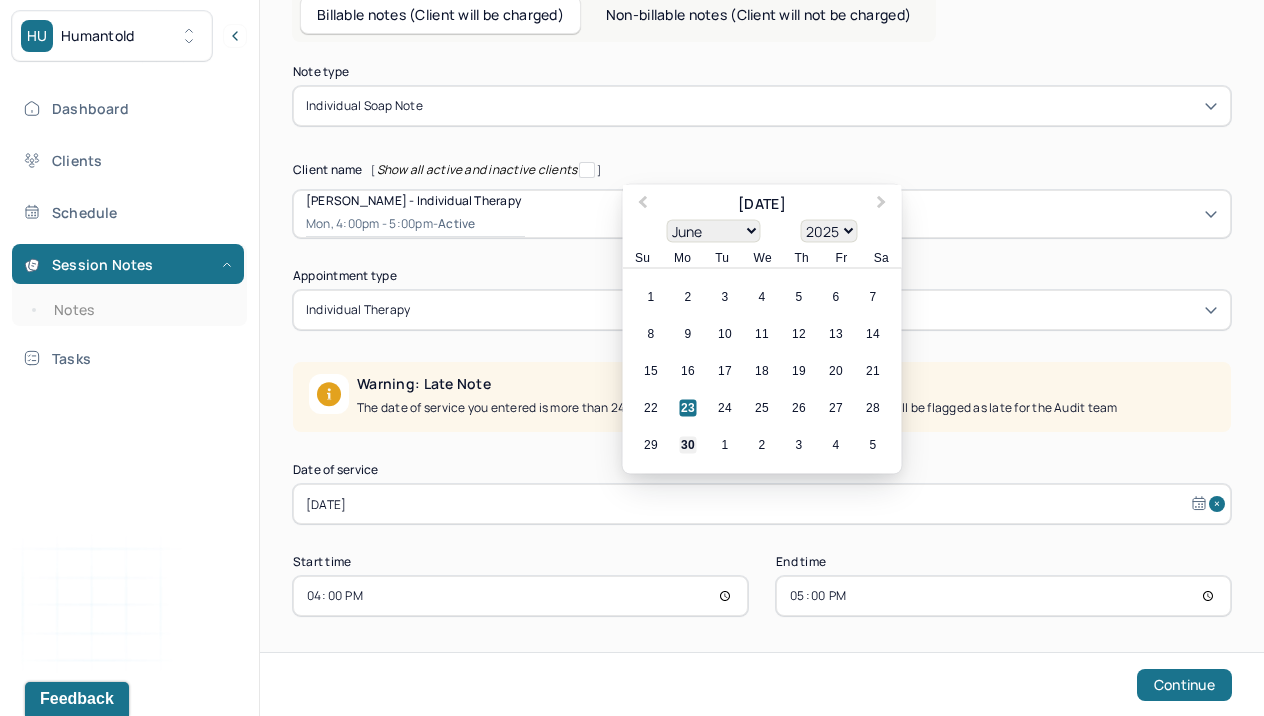 click on "30" at bounding box center (688, 445) 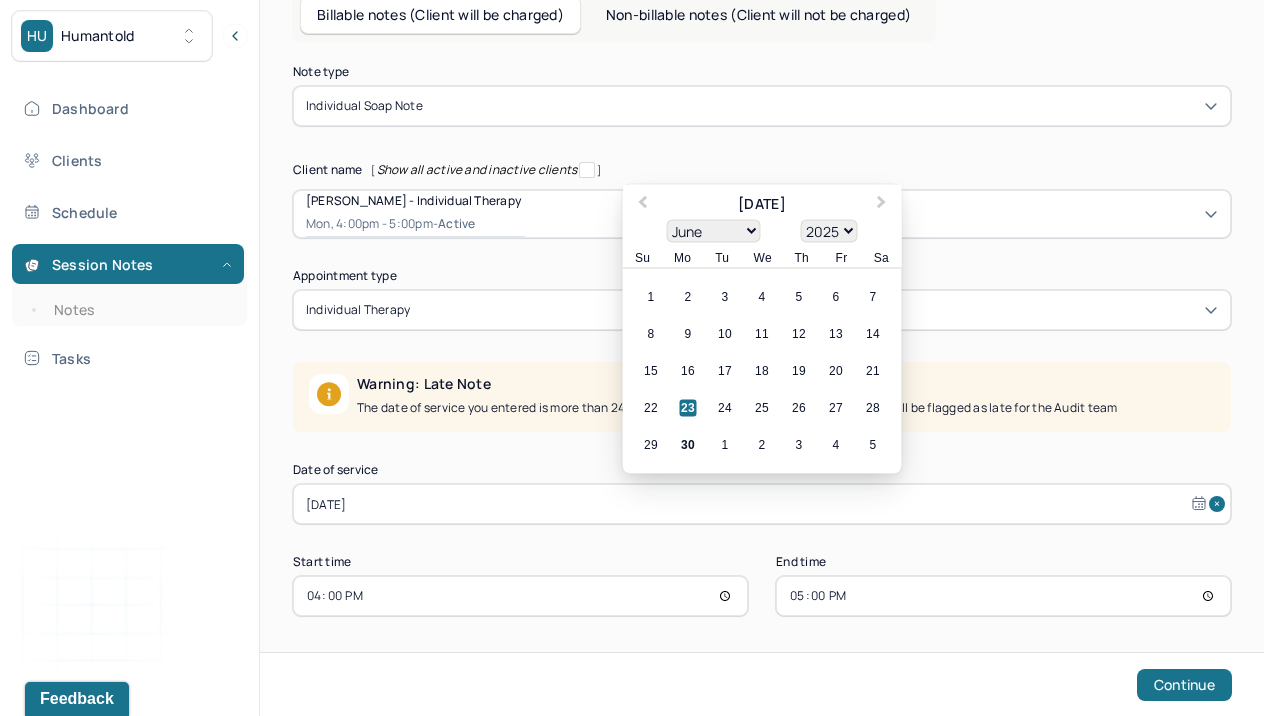 type on "[DATE]" 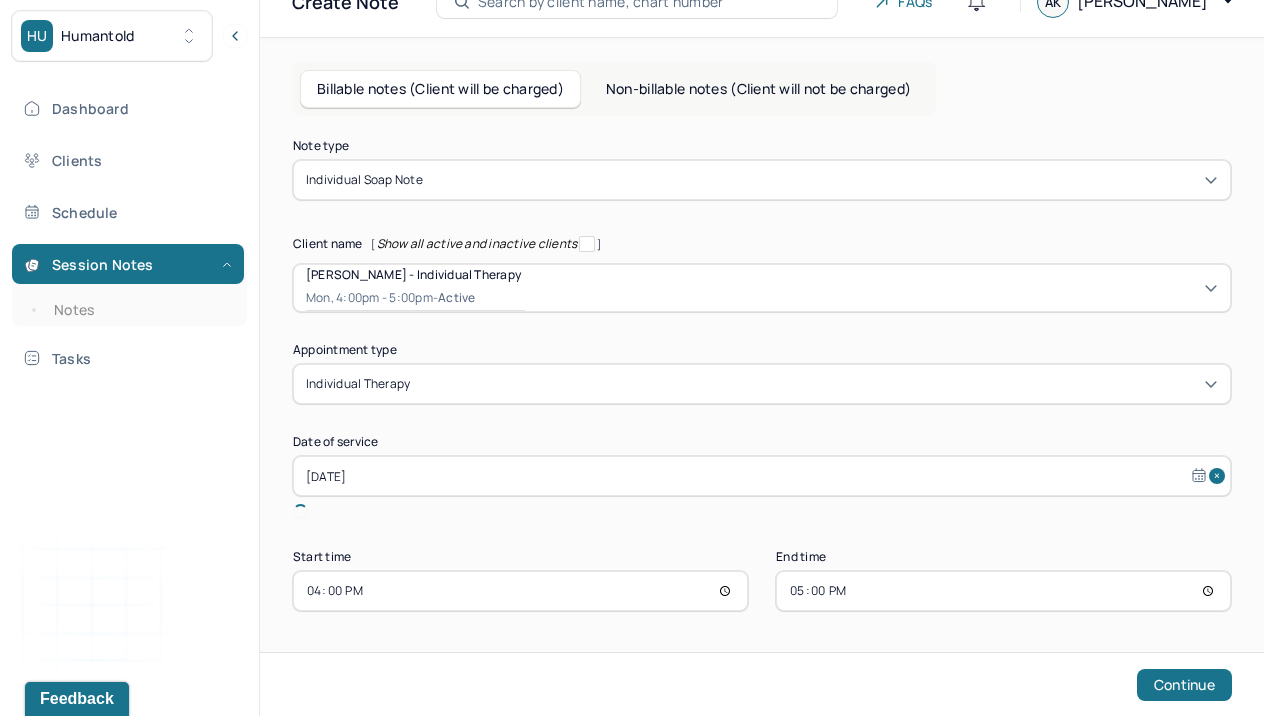 scroll, scrollTop: 55, scrollLeft: 0, axis: vertical 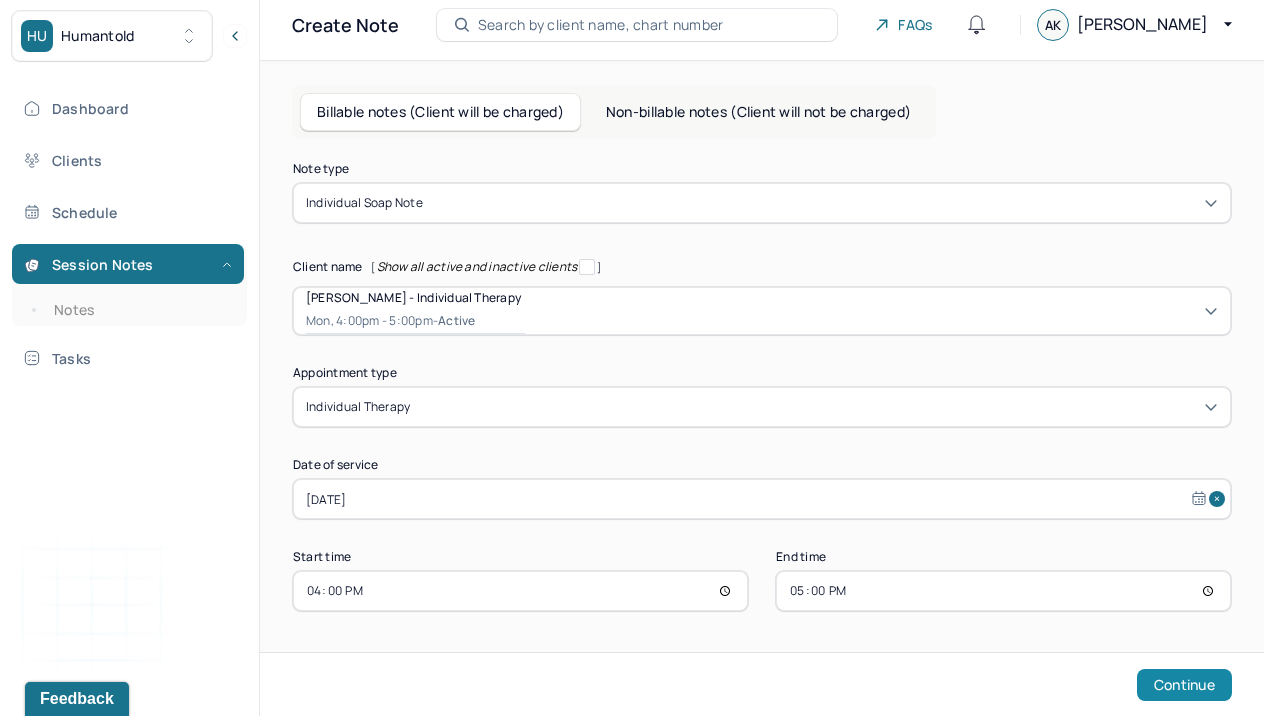 click on "Continue" at bounding box center (1184, 685) 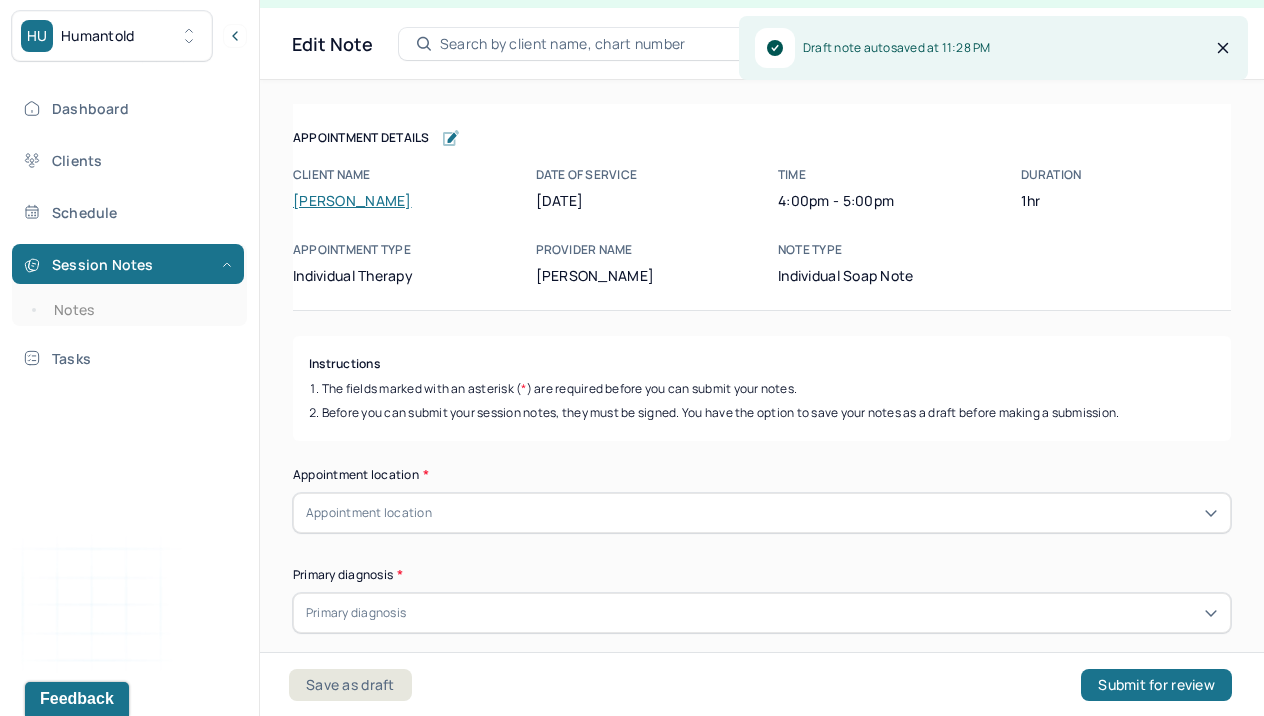 scroll, scrollTop: 36, scrollLeft: 0, axis: vertical 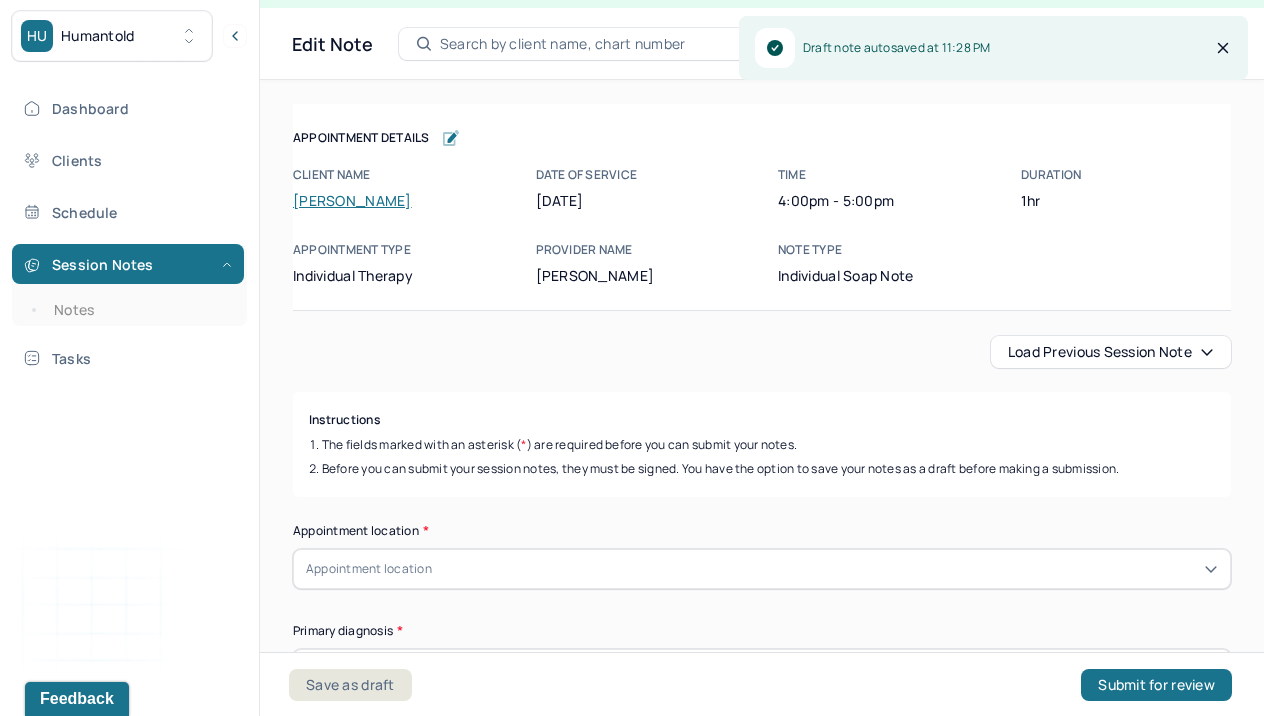 click on "Load previous session note" at bounding box center [1111, 352] 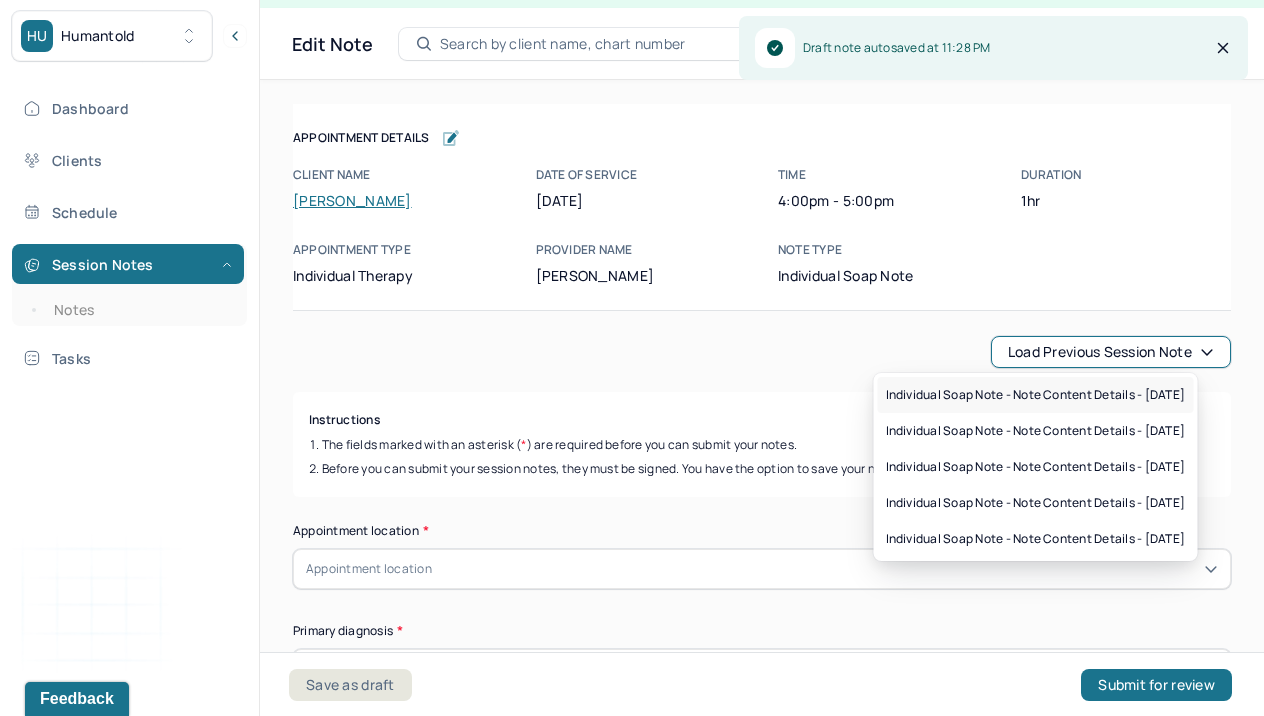 click on "Individual soap note   - Note content Details -   [DATE]" at bounding box center [1036, 395] 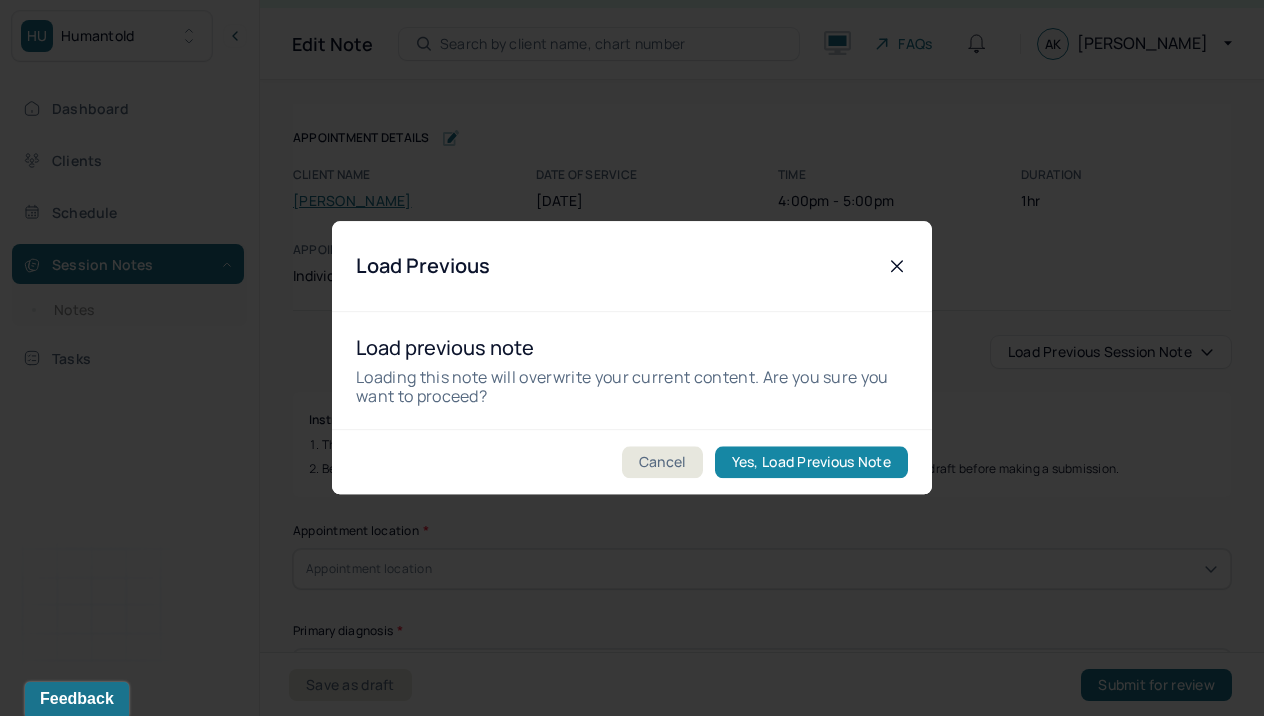 click on "Yes, Load Previous Note" at bounding box center (811, 463) 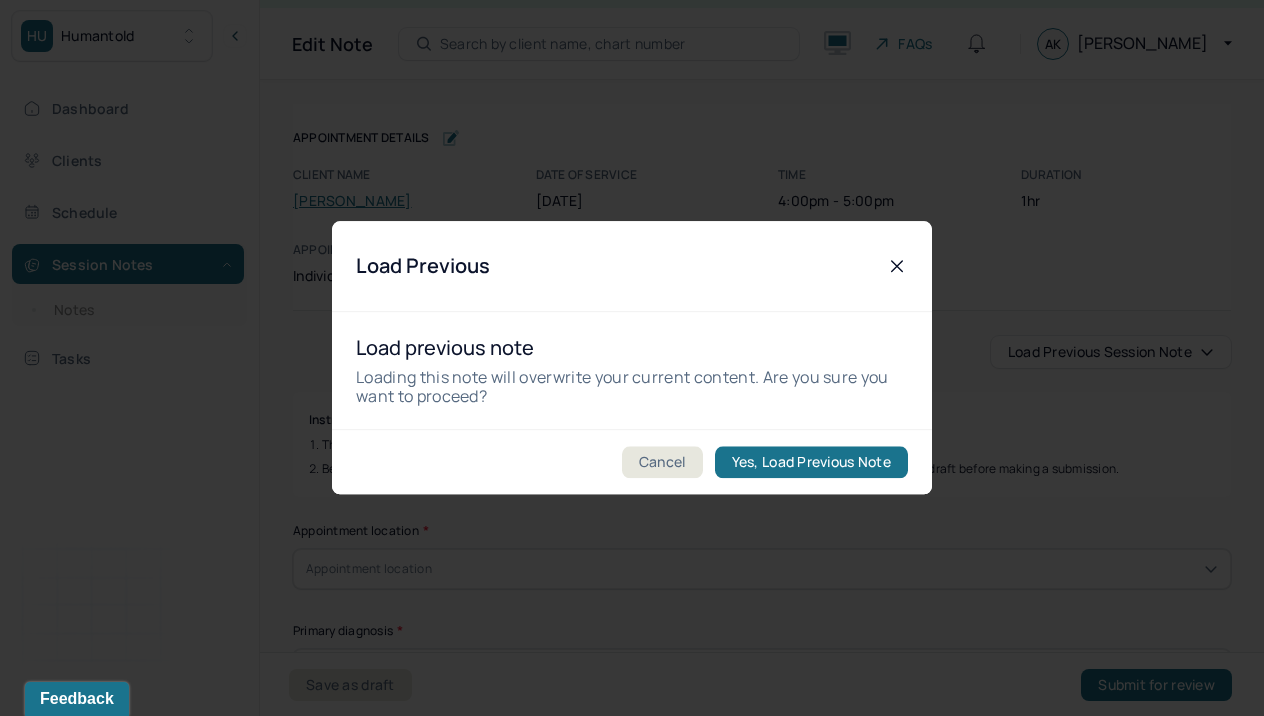type on "The client presented with a combination of frustration, low motivation, and melancholy. She engaged actively in the dialogue and expressed her emotions openly. Her thought process was at times tangential, though she maintained consistent eye contact throughout the session." 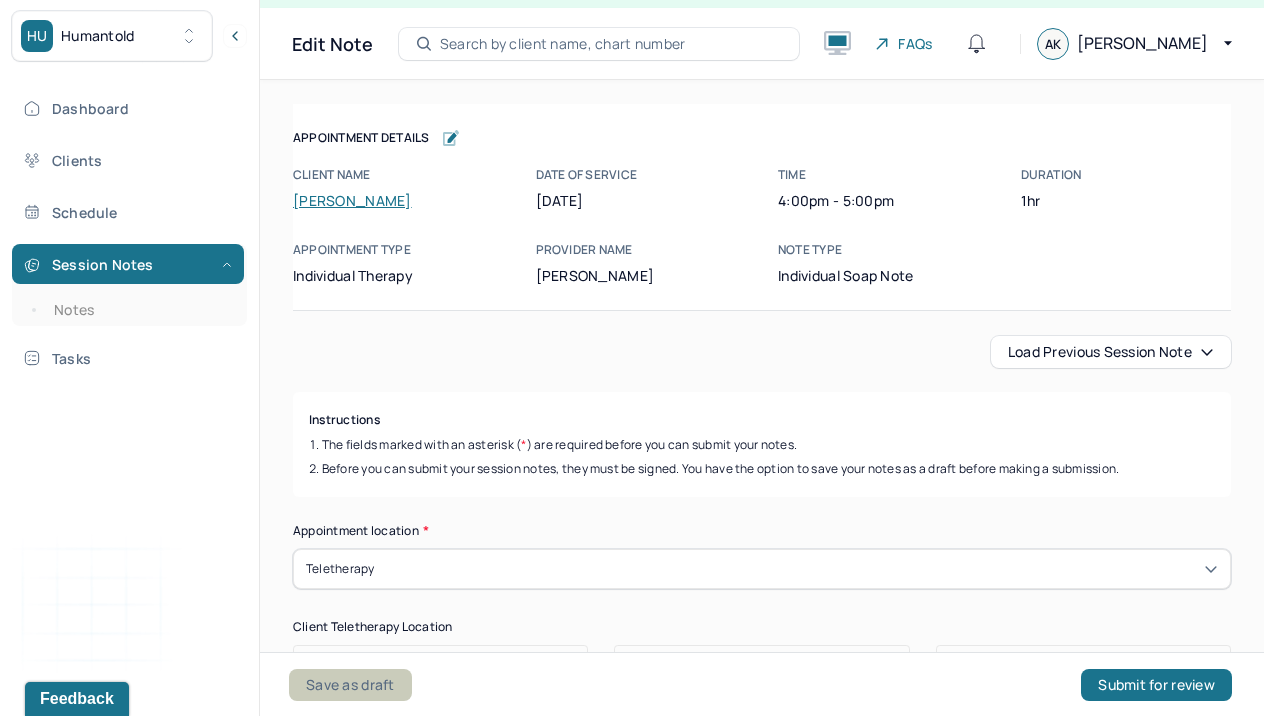 click on "Save as draft" at bounding box center (350, 685) 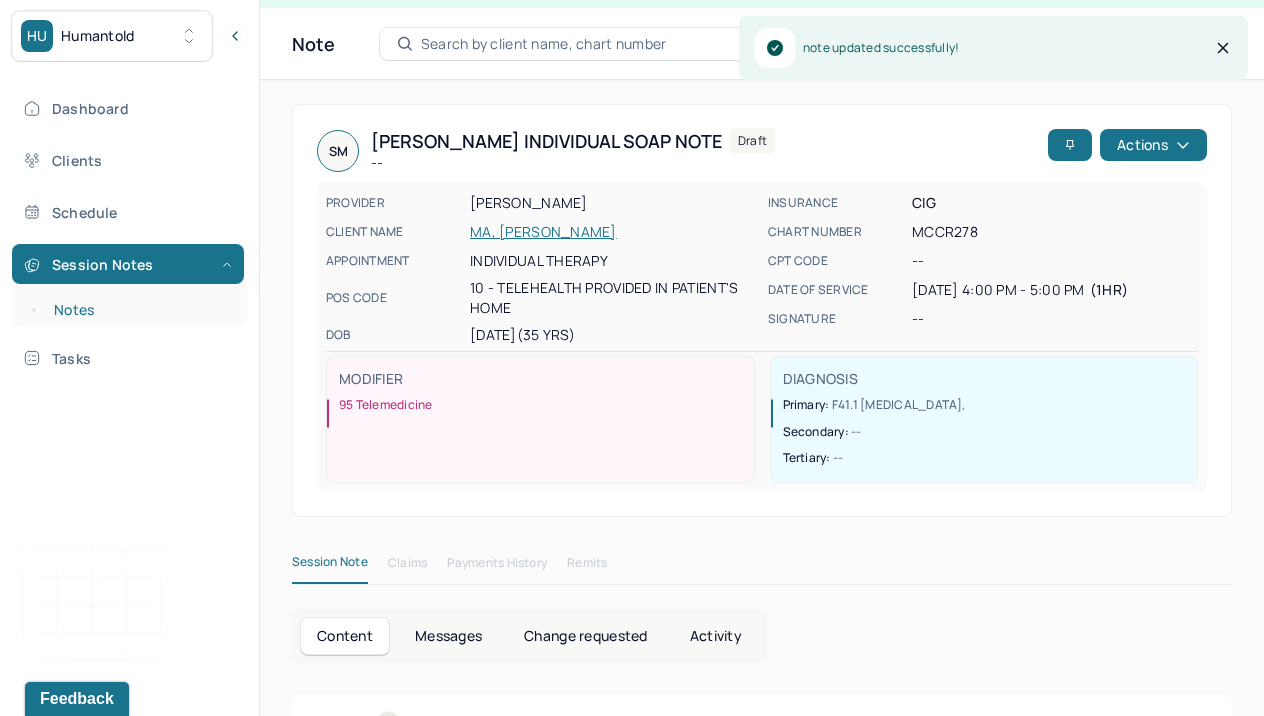 click on "Notes" at bounding box center [139, 310] 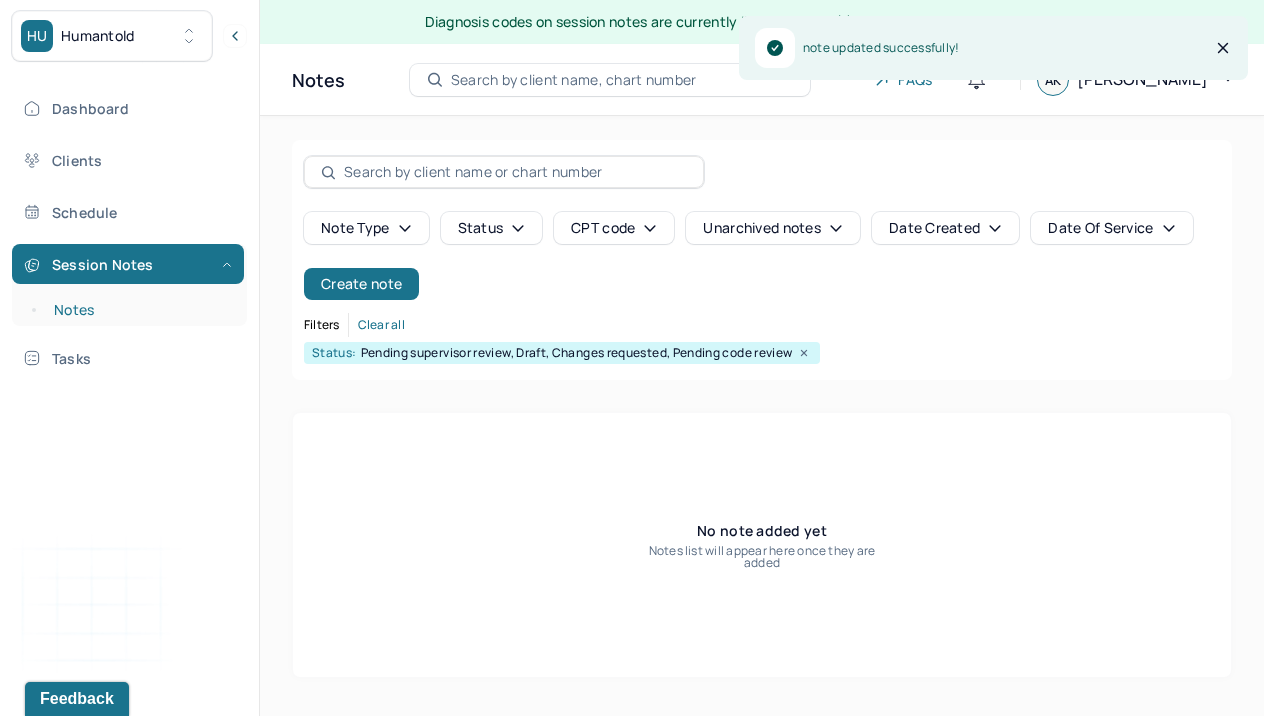 scroll, scrollTop: 0, scrollLeft: 0, axis: both 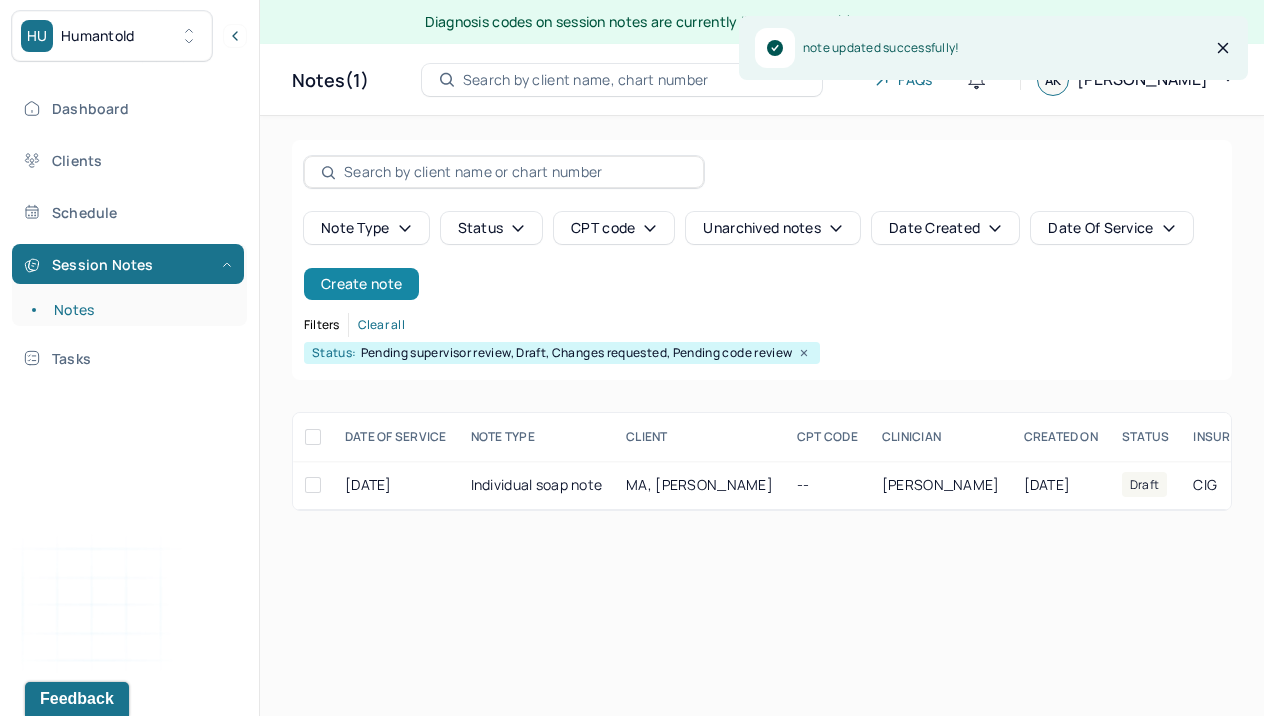 click on "Create note" at bounding box center [361, 284] 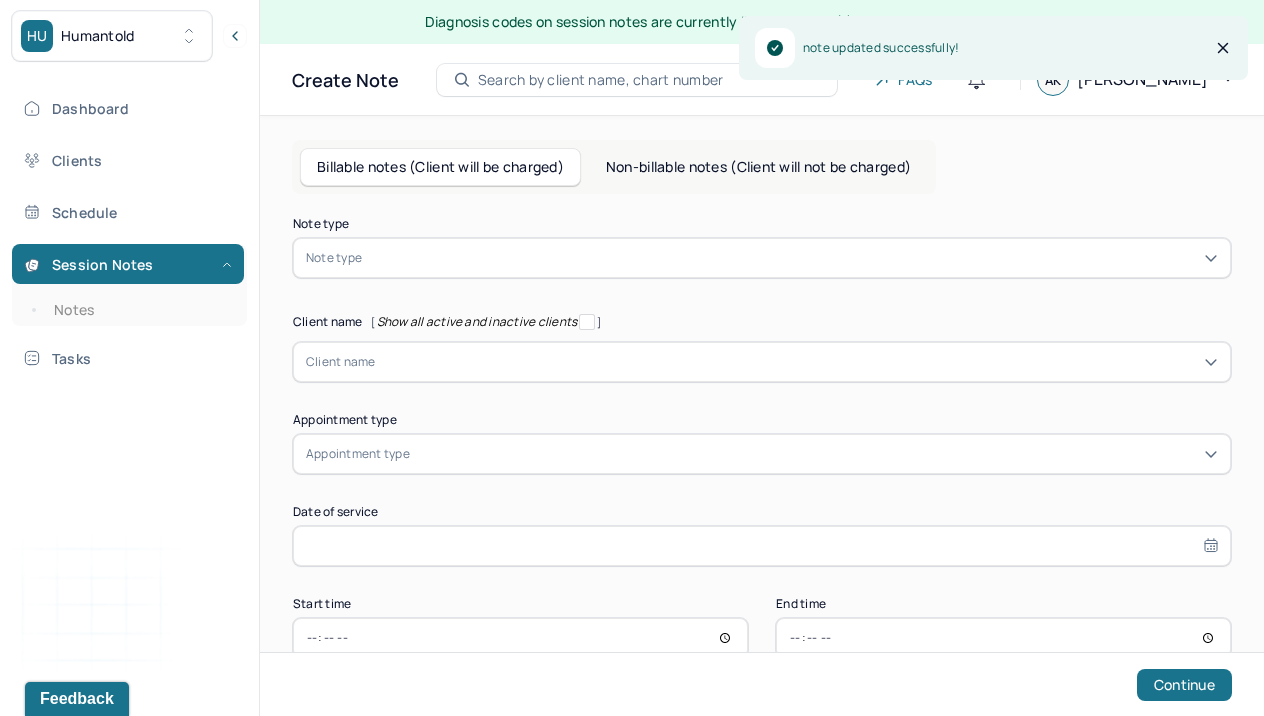 click at bounding box center [792, 258] 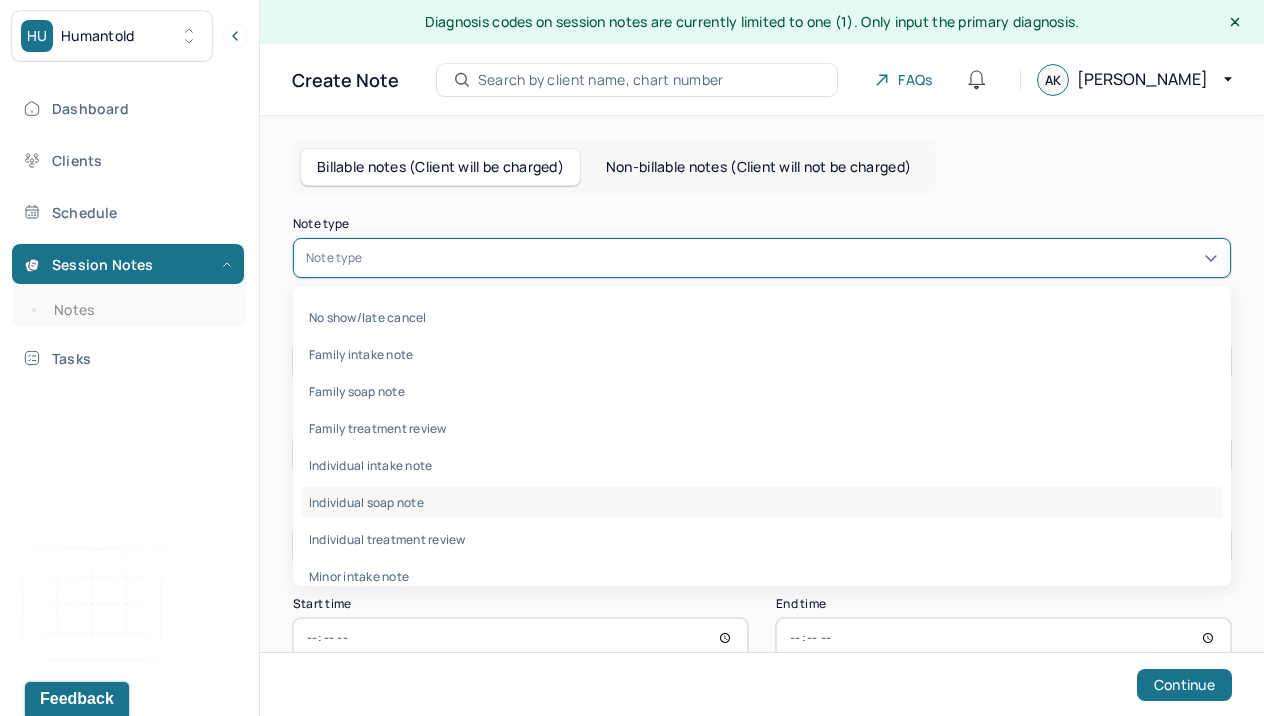 click on "Individual soap note" at bounding box center (762, 502) 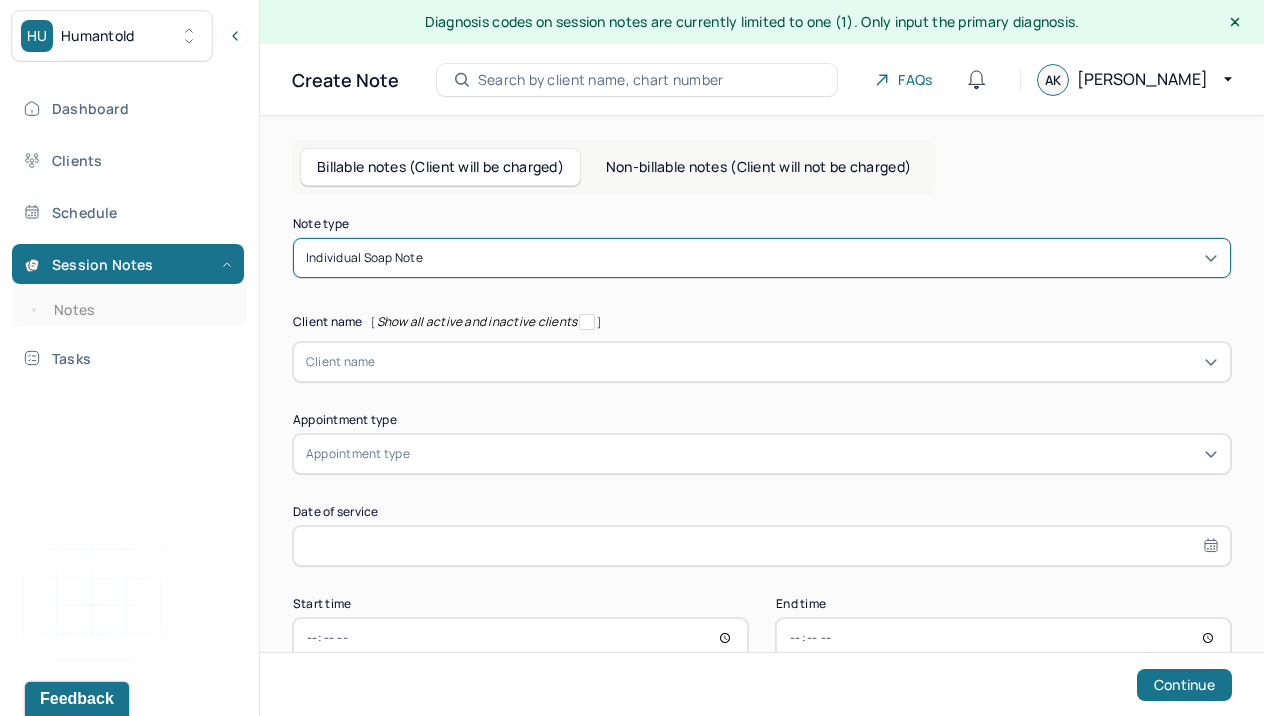 click at bounding box center (797, 362) 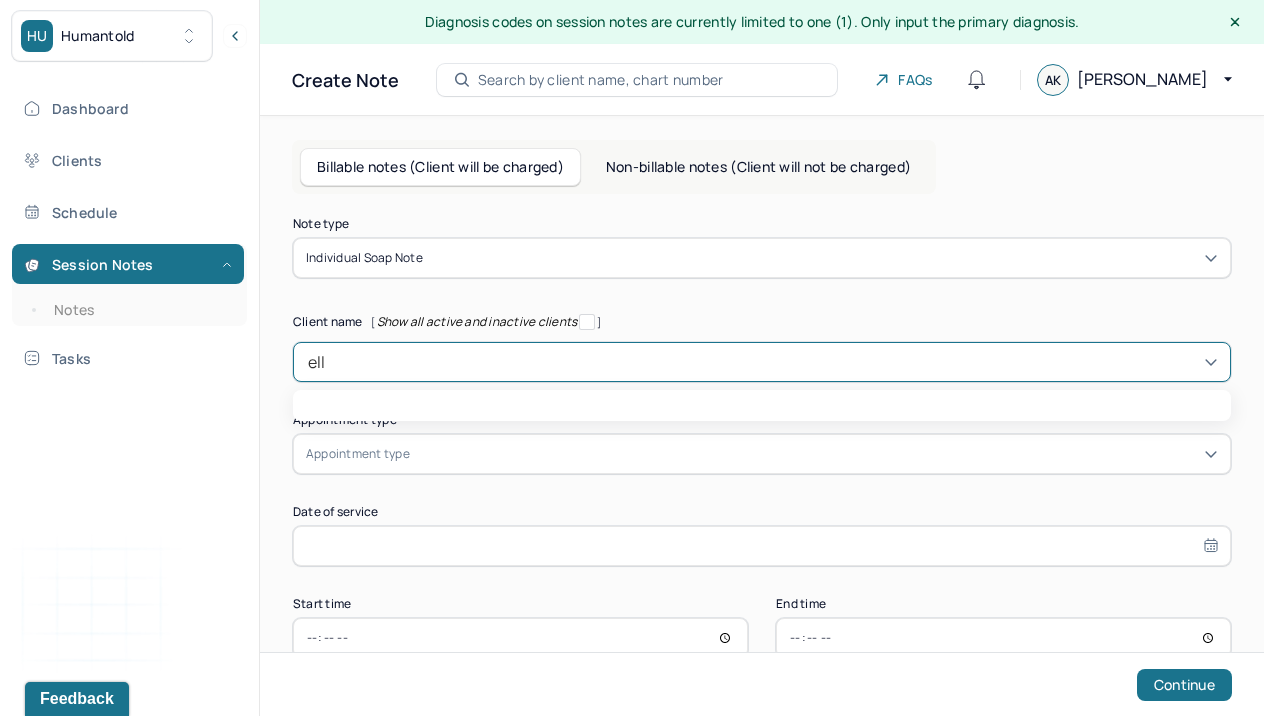 type on "[PERSON_NAME]" 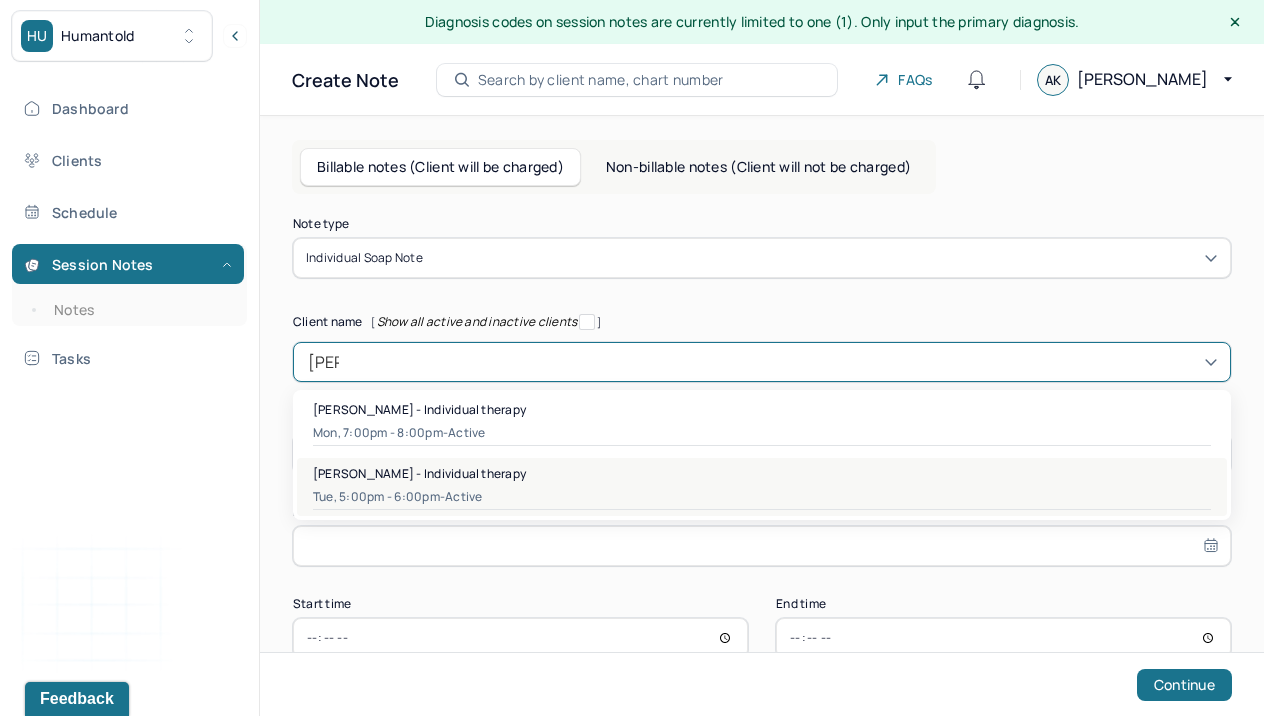 click on "Tue, 5:00pm - 6:00pm  -  active" at bounding box center [762, 497] 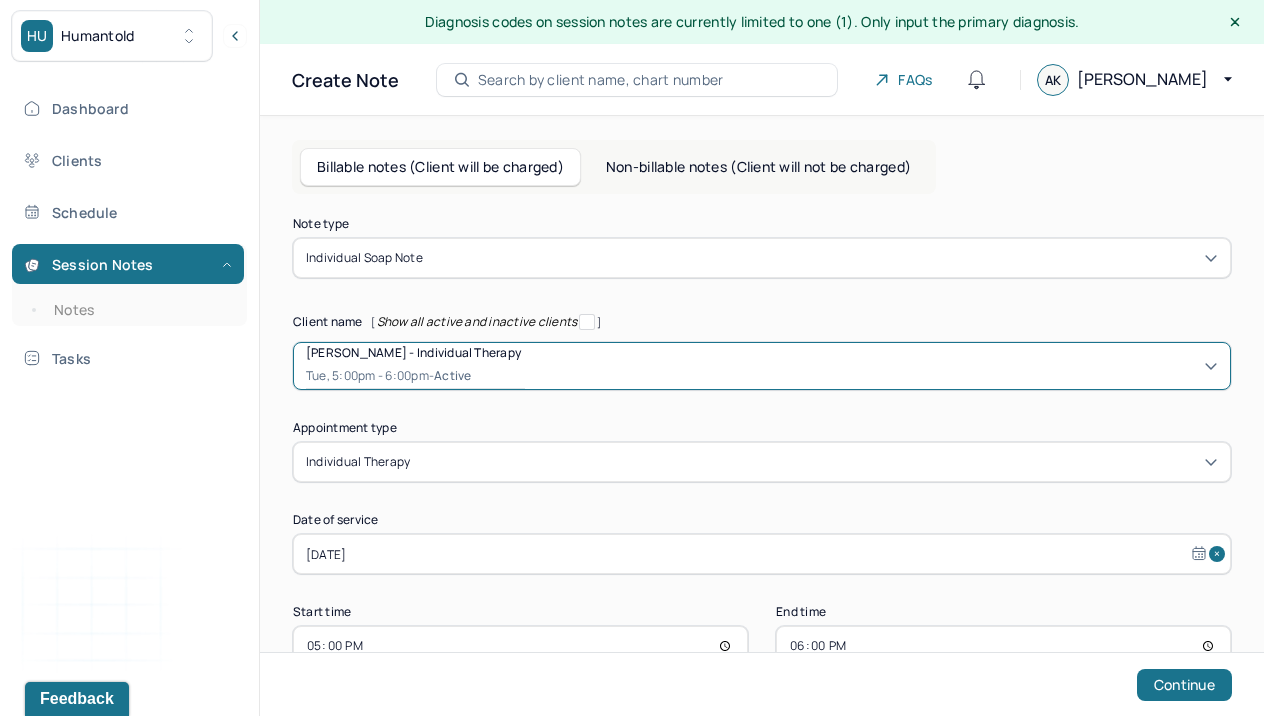 scroll, scrollTop: 55, scrollLeft: 0, axis: vertical 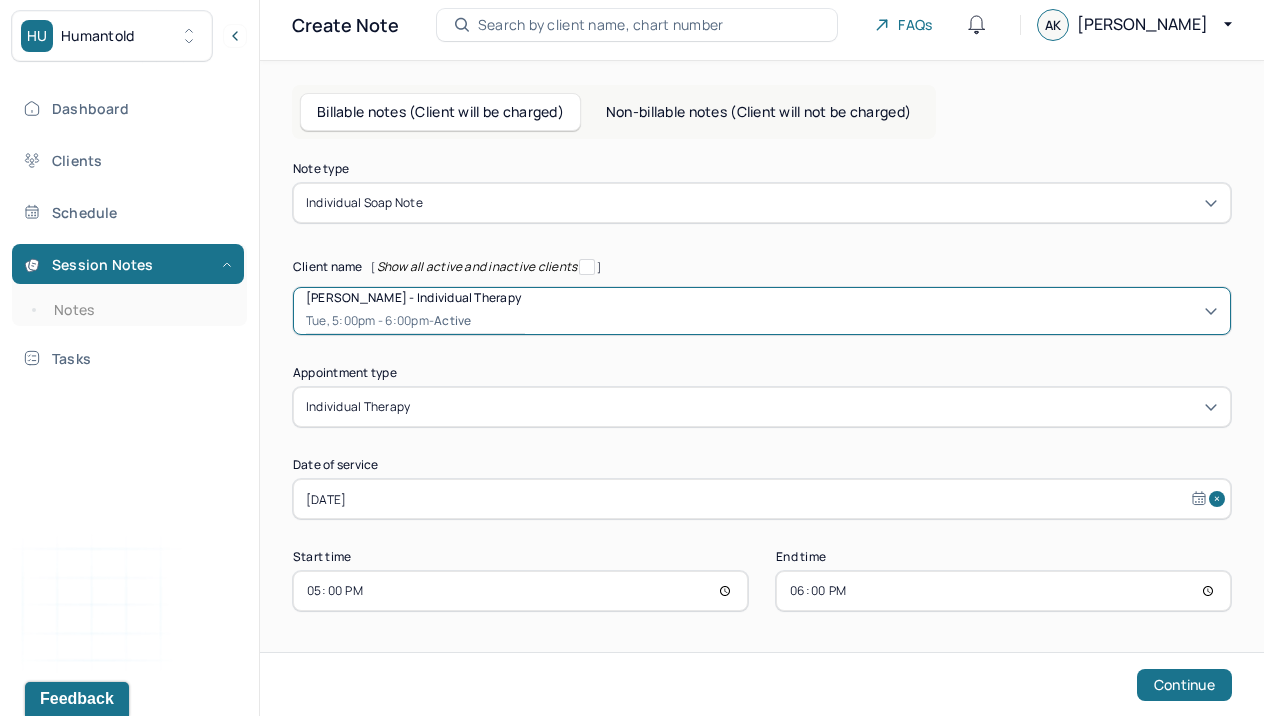 click on "18:00" at bounding box center [1003, 591] 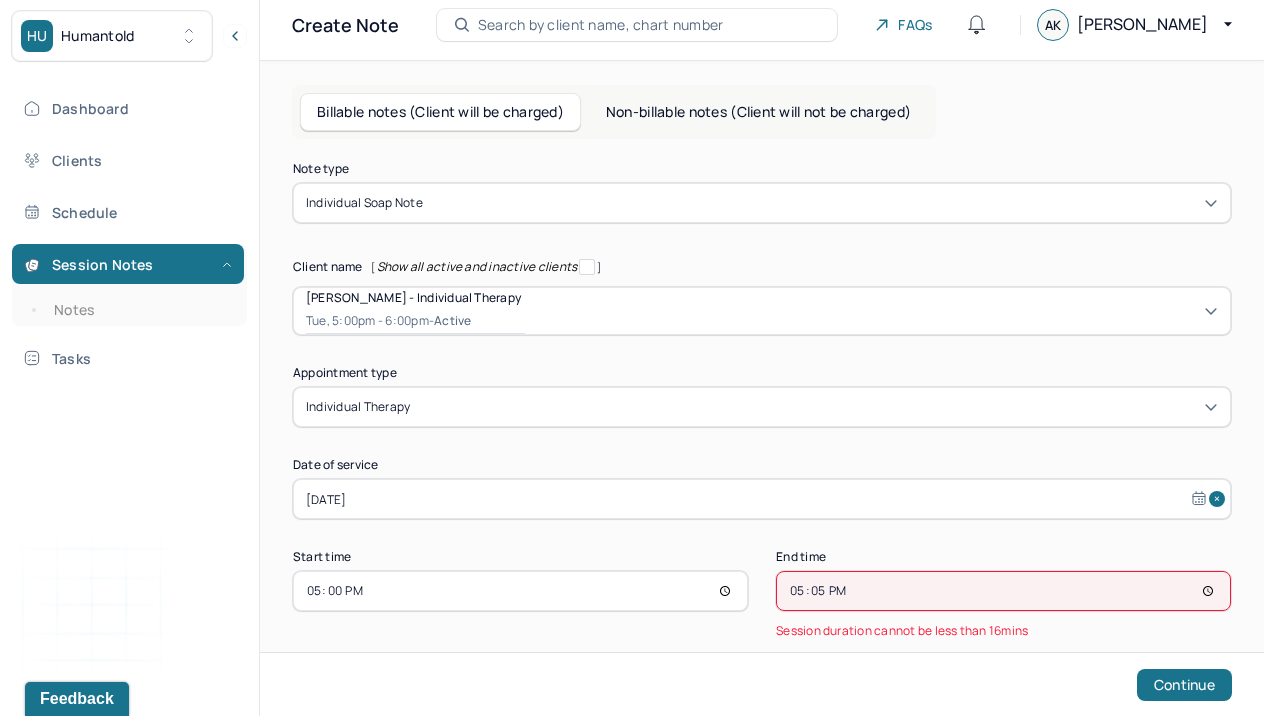 type on "17:55" 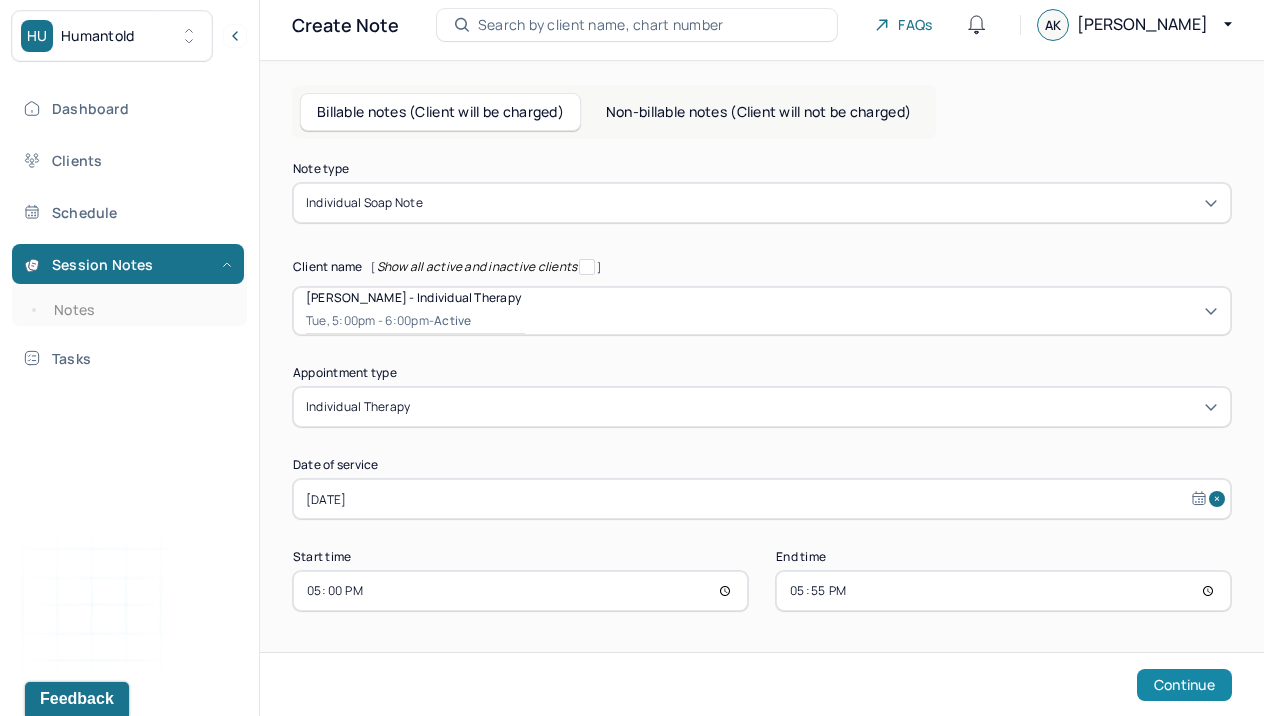 click on "Continue" at bounding box center (1184, 685) 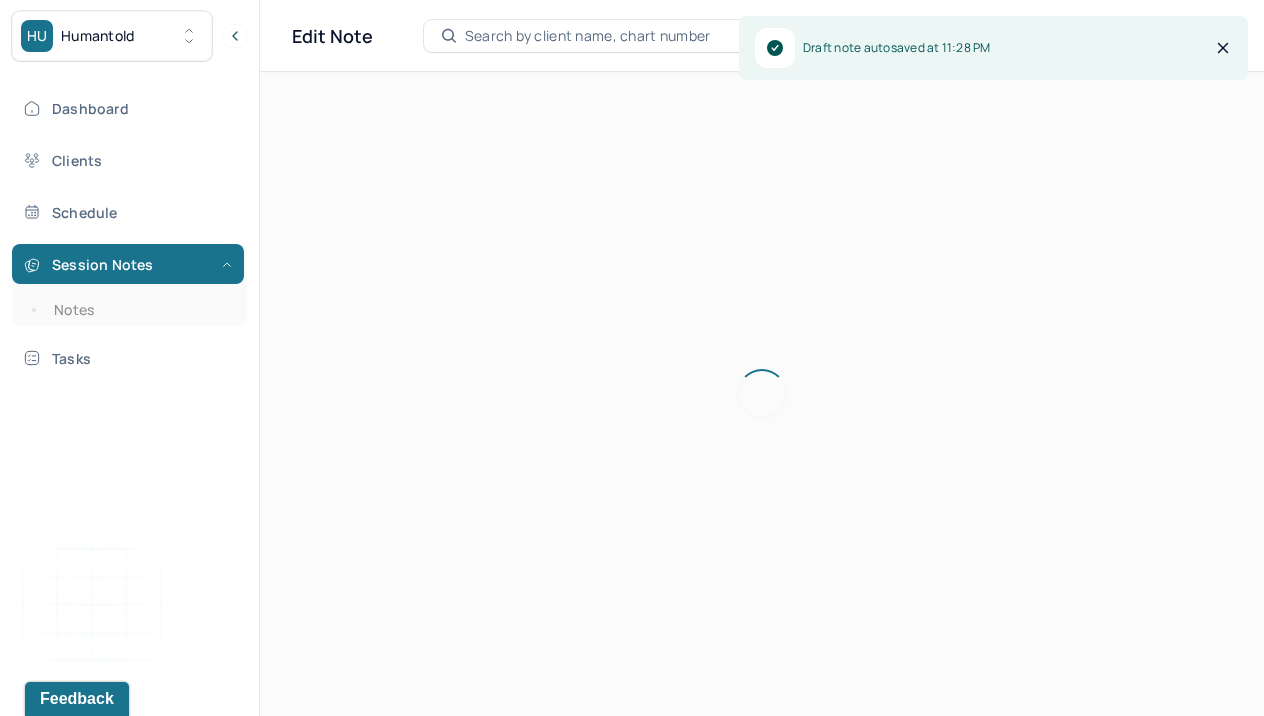 scroll, scrollTop: 36, scrollLeft: 0, axis: vertical 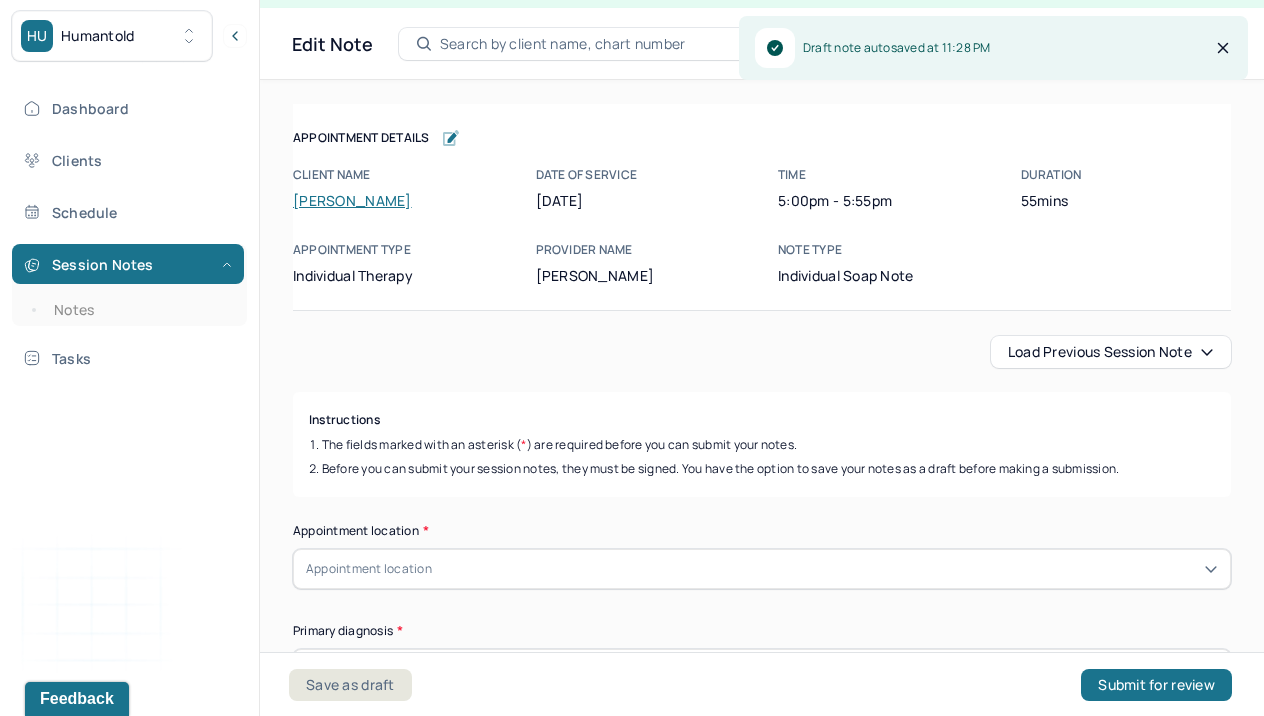click on "Load previous session note" at bounding box center [1111, 352] 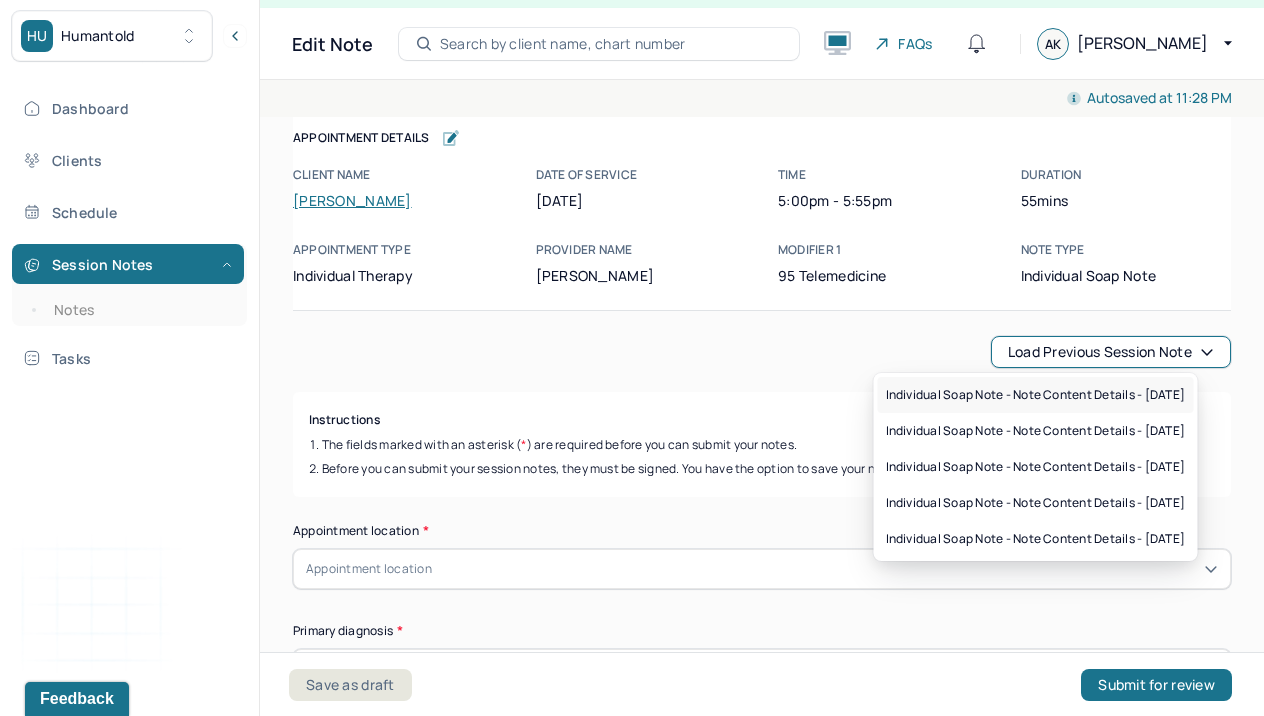 click on "Individual soap note   - Note content Details -   [DATE]" at bounding box center (1036, 395) 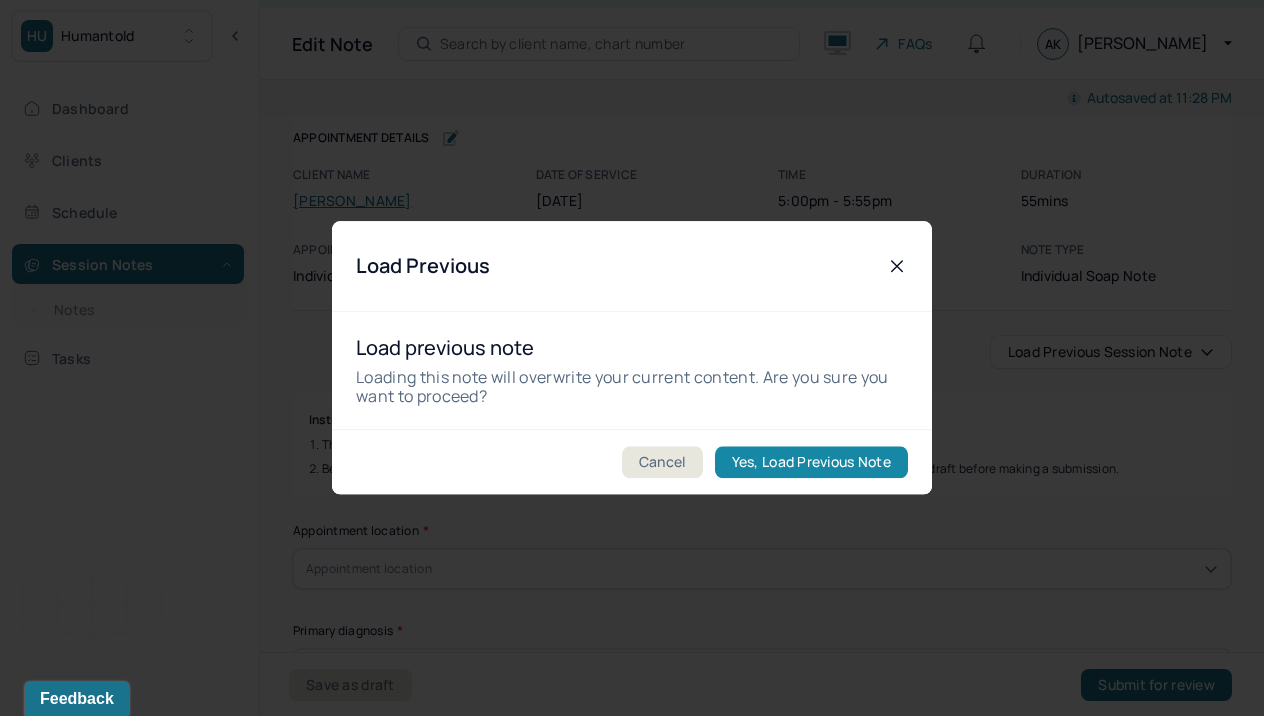 click on "Yes, Load Previous Note" at bounding box center (811, 463) 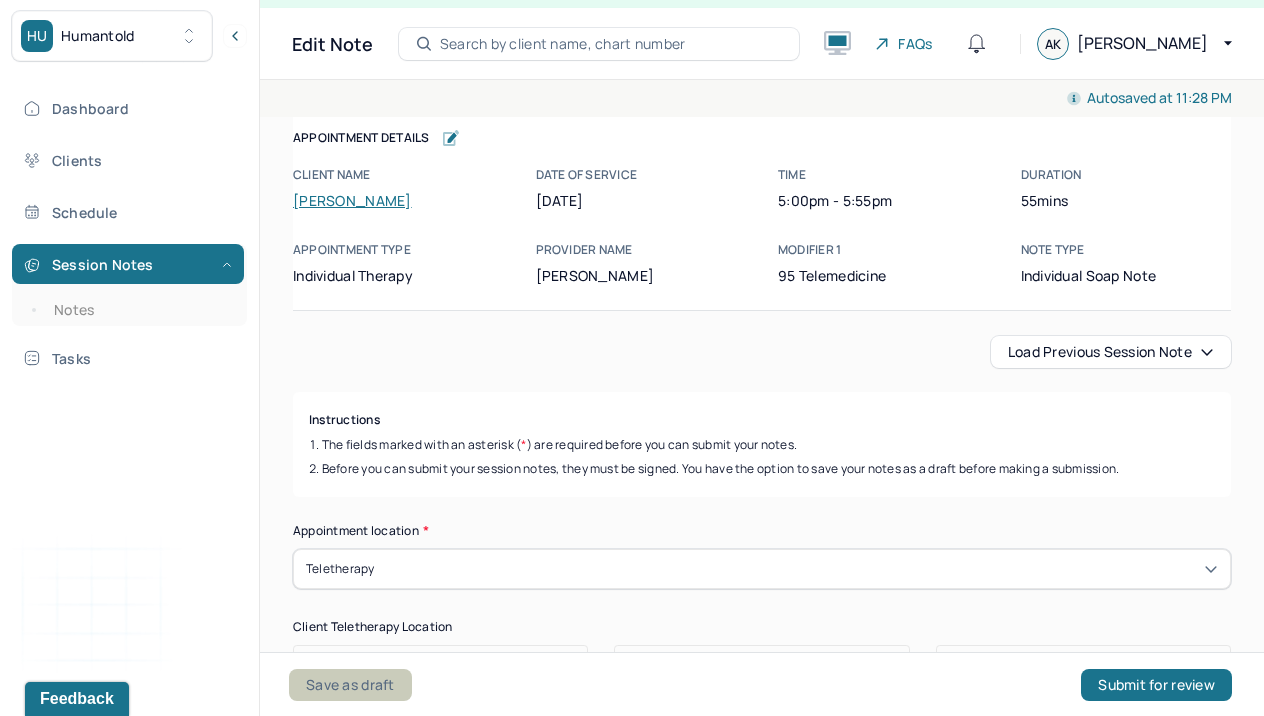 click on "Save as draft" at bounding box center (350, 685) 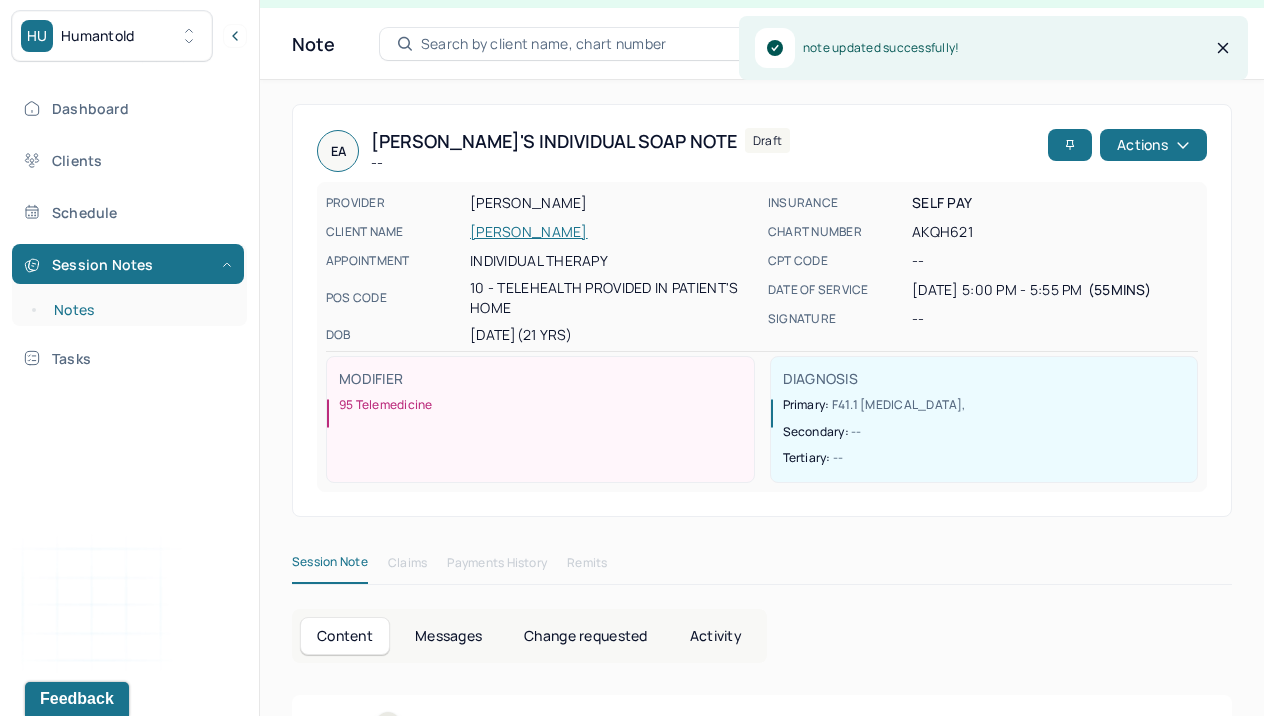click on "Notes" at bounding box center [139, 310] 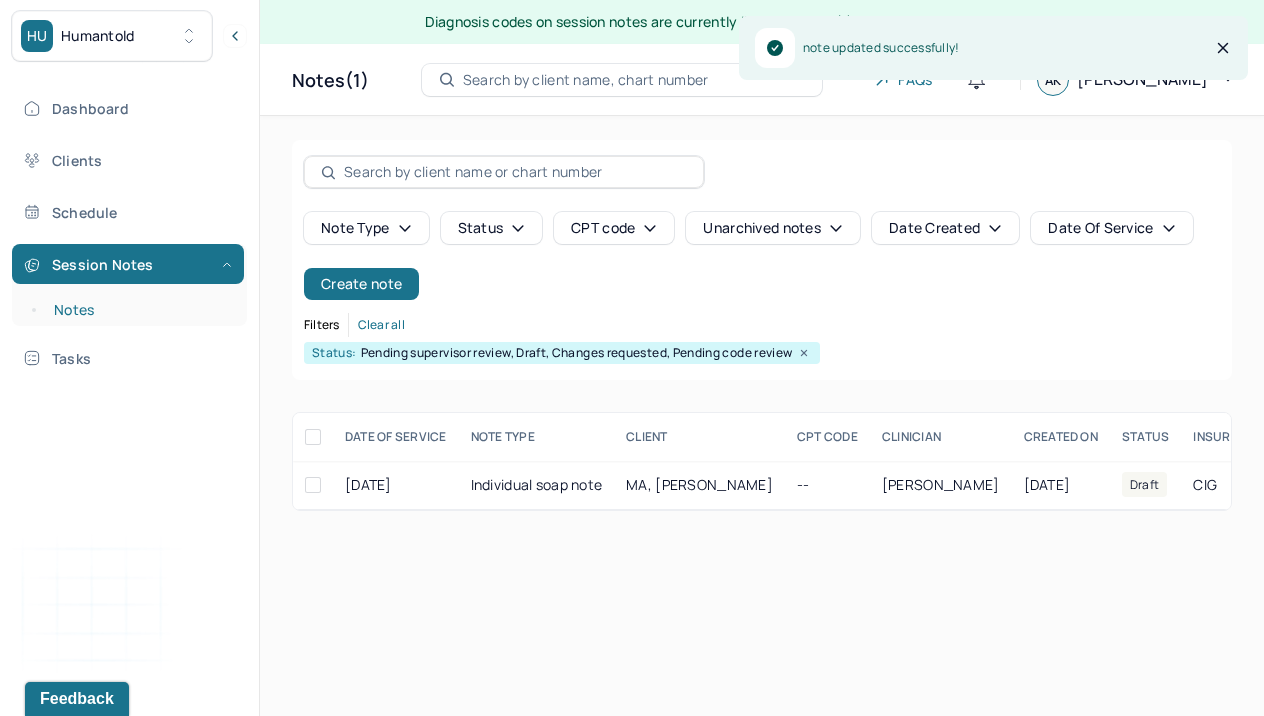 scroll, scrollTop: 0, scrollLeft: 0, axis: both 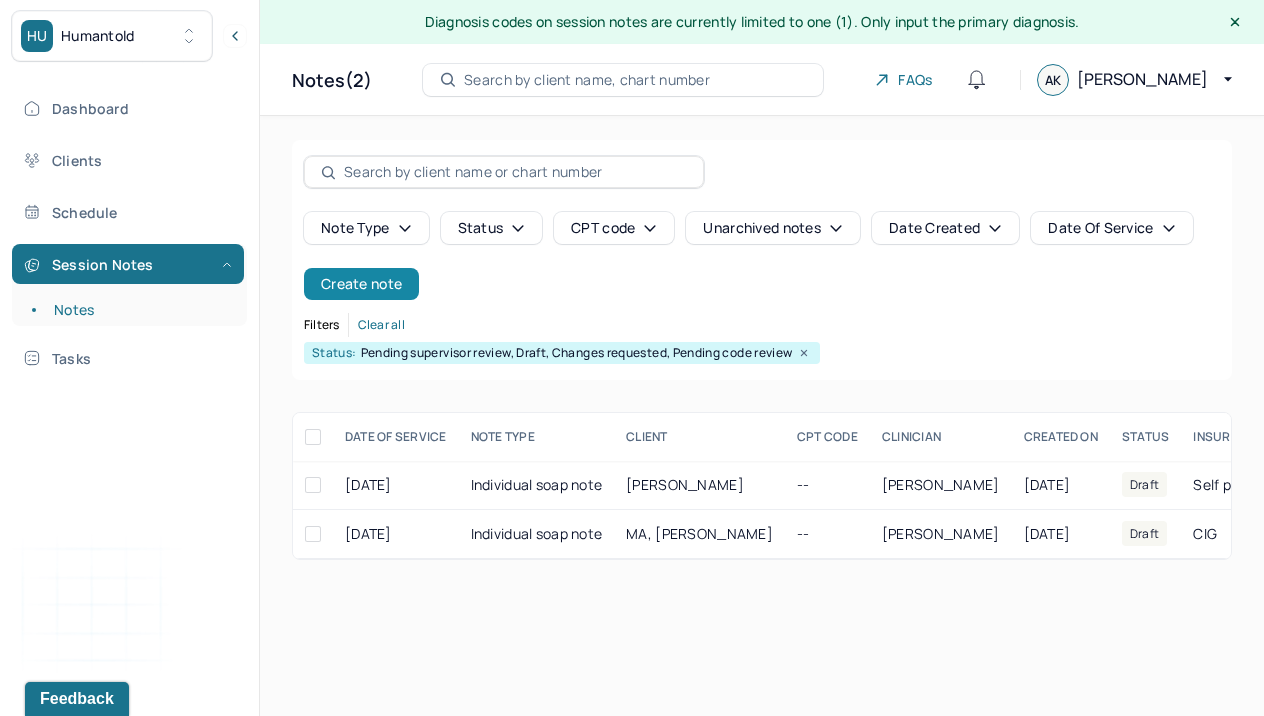 click on "Create note" at bounding box center [361, 284] 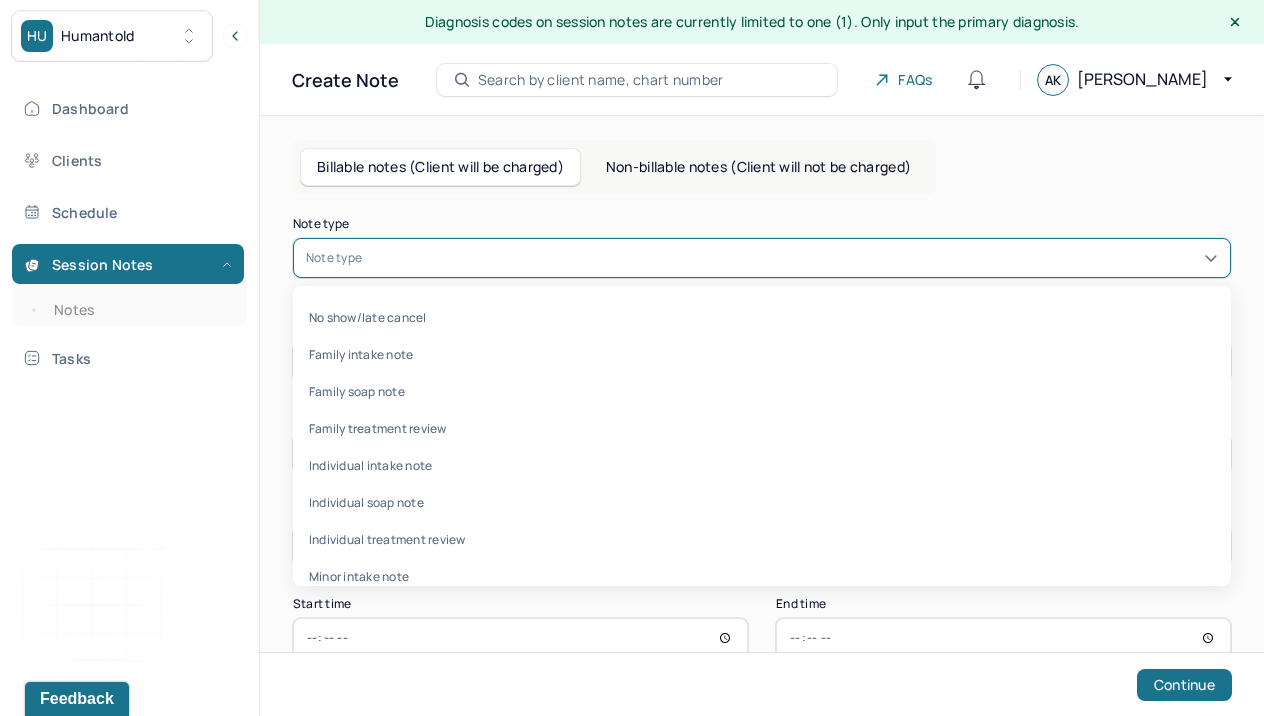 click at bounding box center [792, 258] 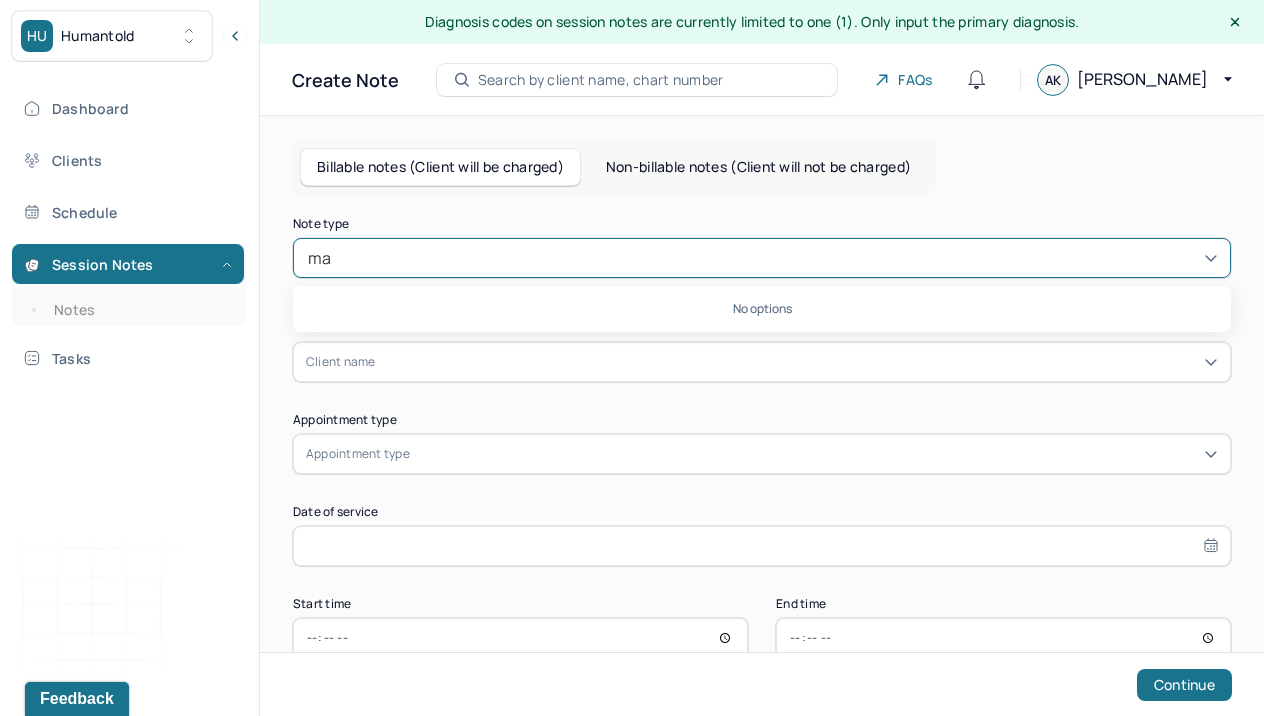type on "m" 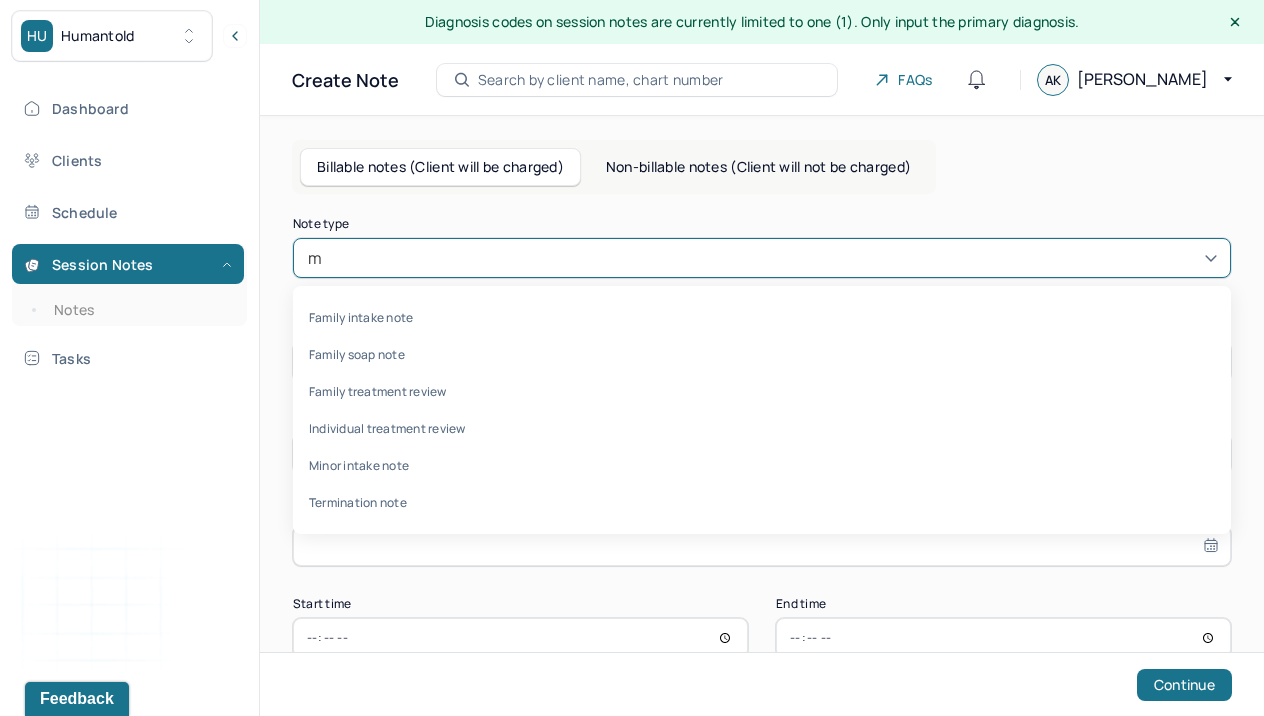 type 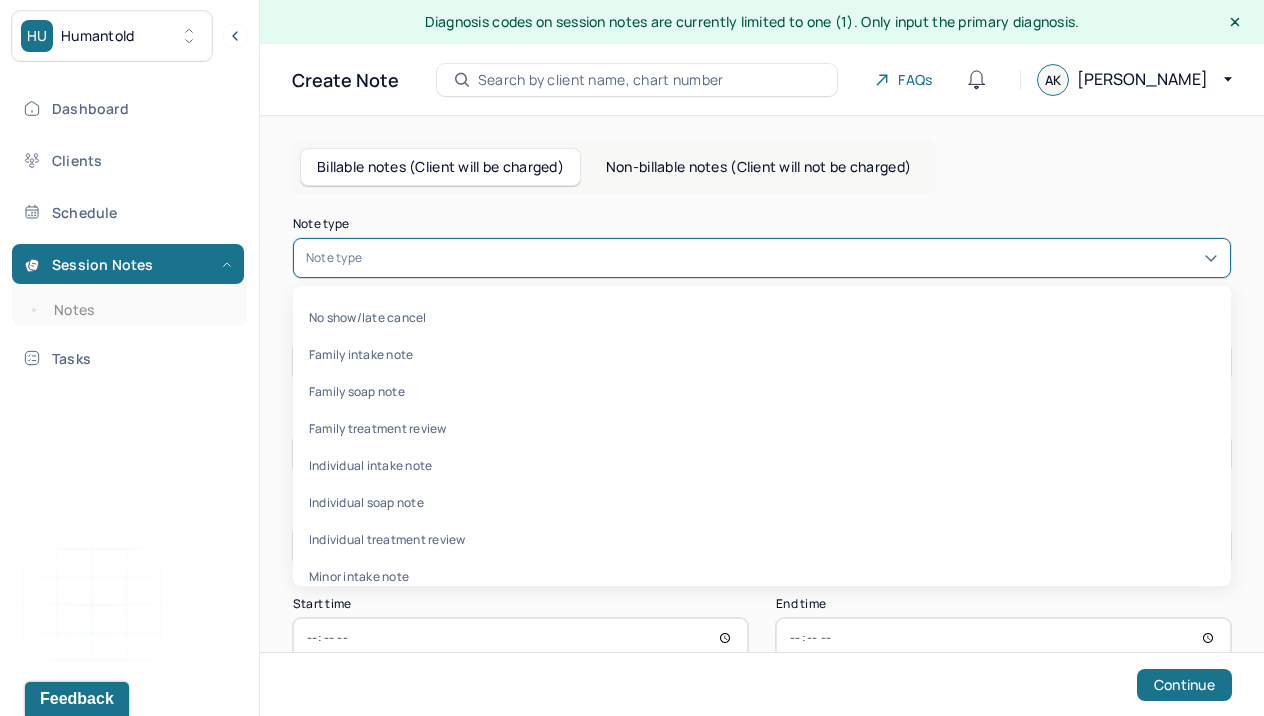 click on "Individual intake note" at bounding box center (762, 465) 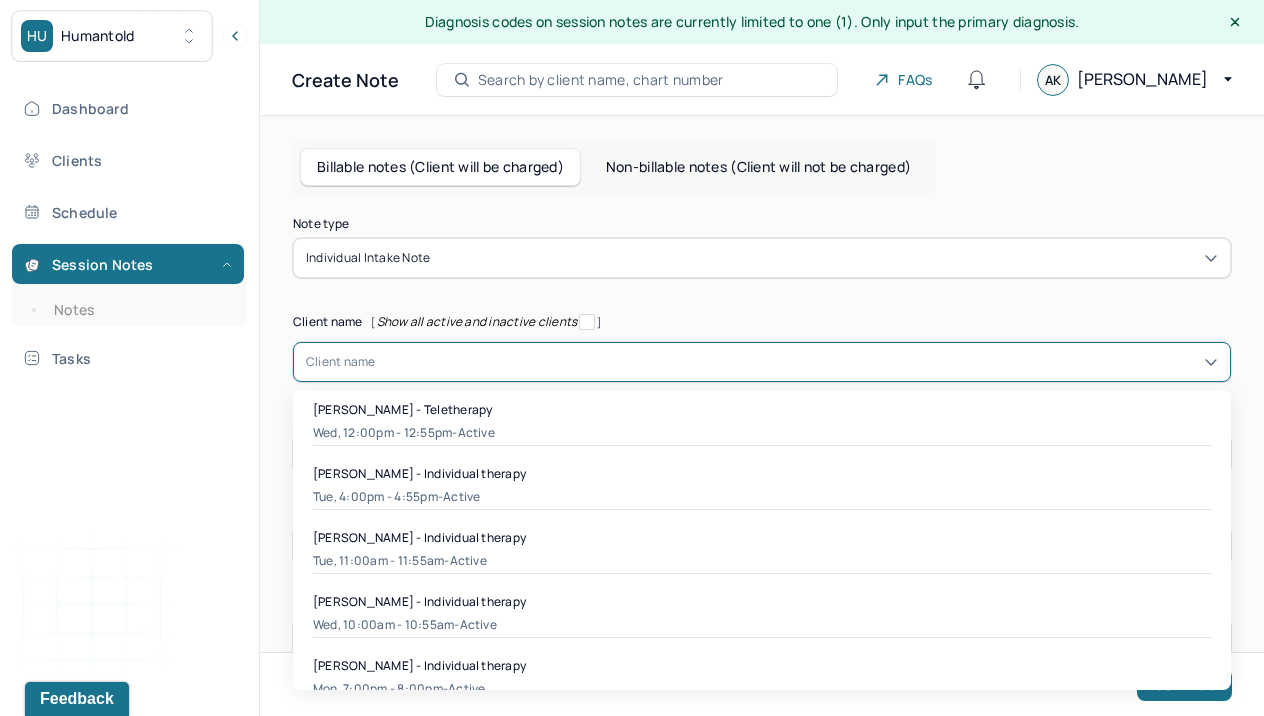 click on "Client name" at bounding box center [341, 362] 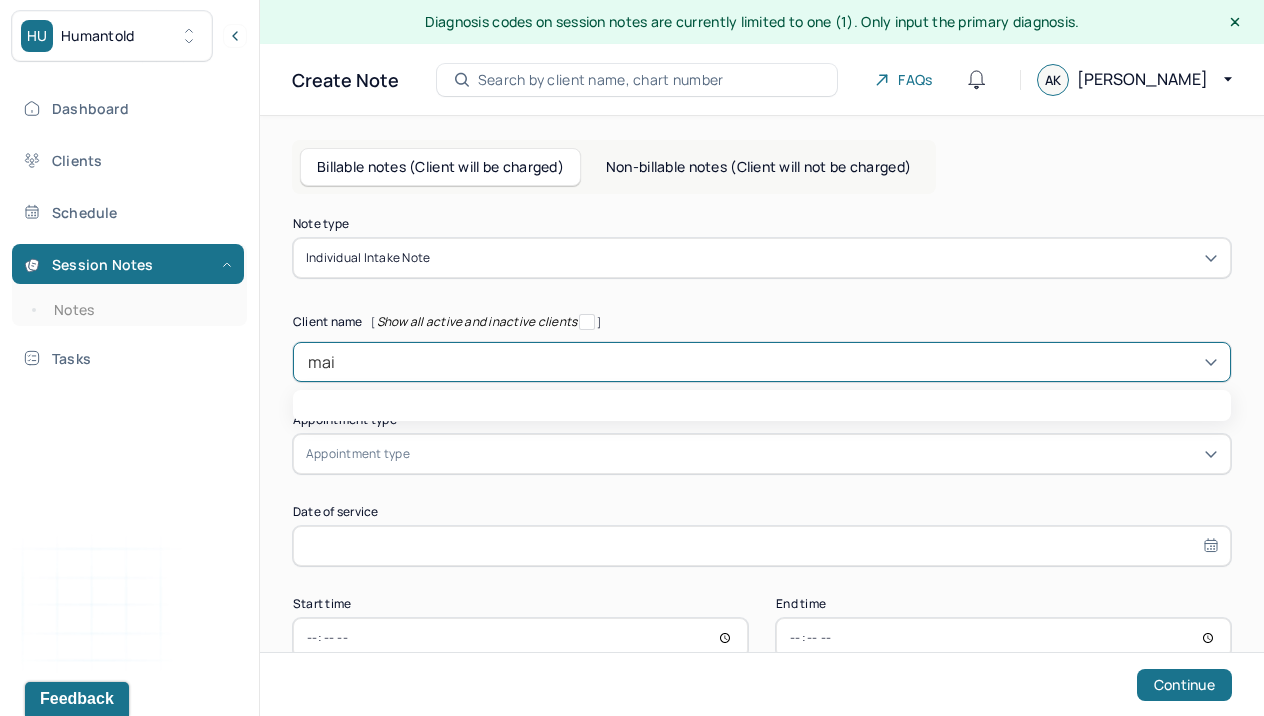 type on "mait" 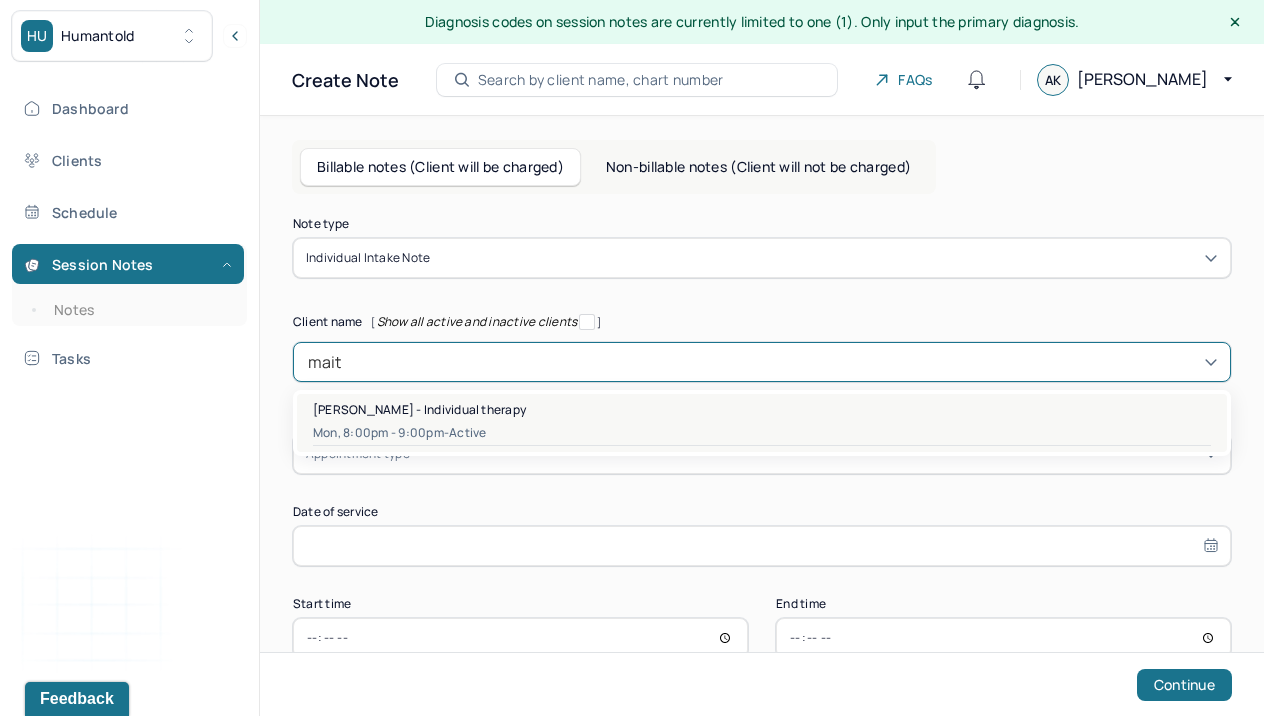 click on "[PERSON_NAME] - Individual therapy" at bounding box center [419, 409] 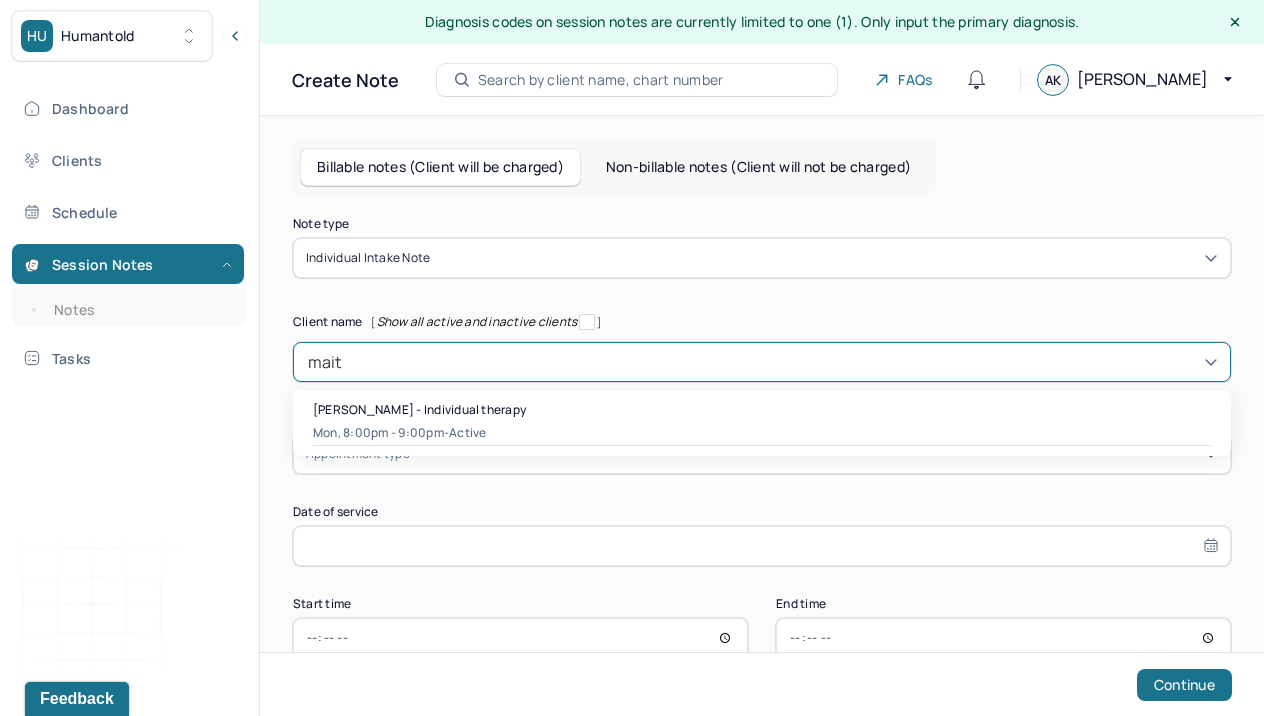 type 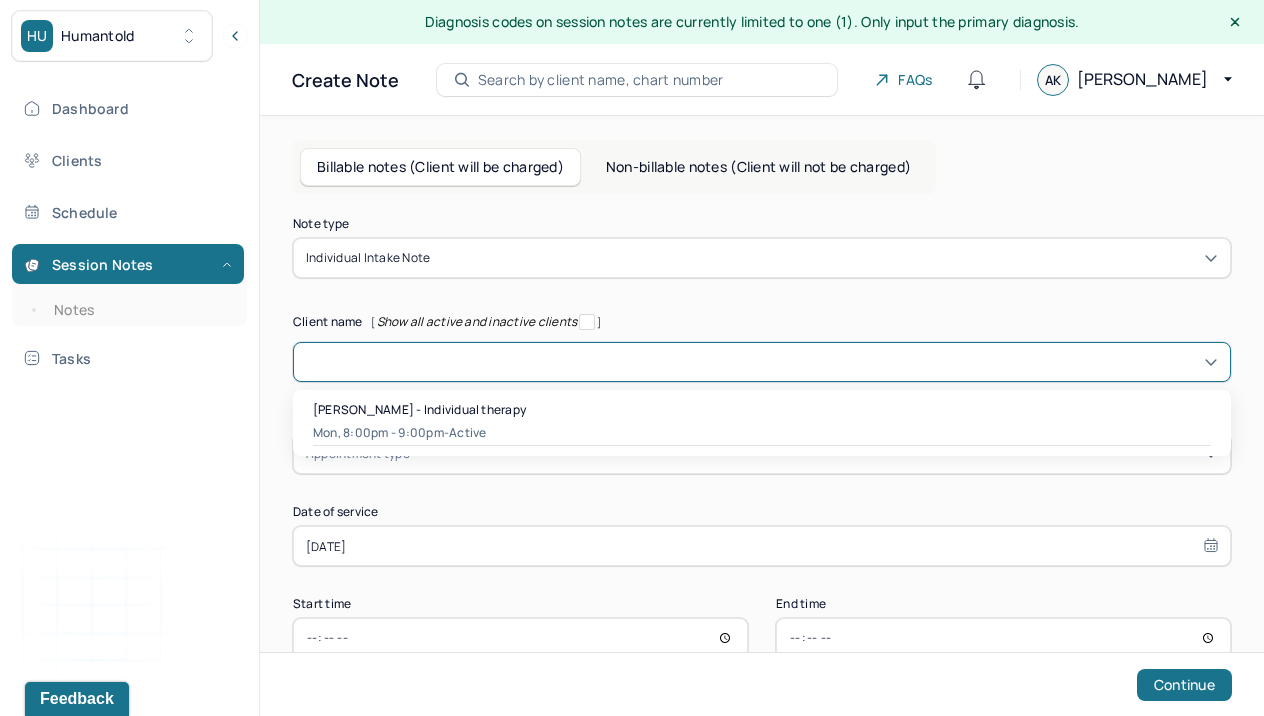 type on "20:00" 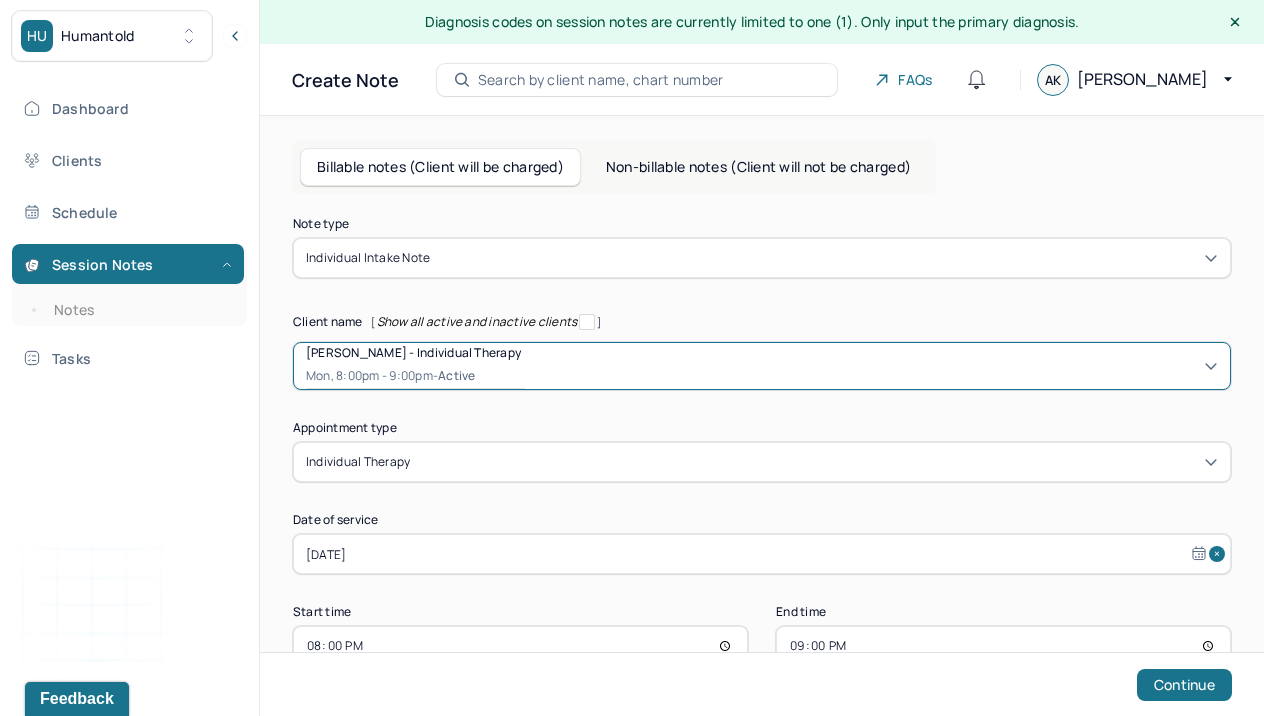 scroll, scrollTop: 55, scrollLeft: 0, axis: vertical 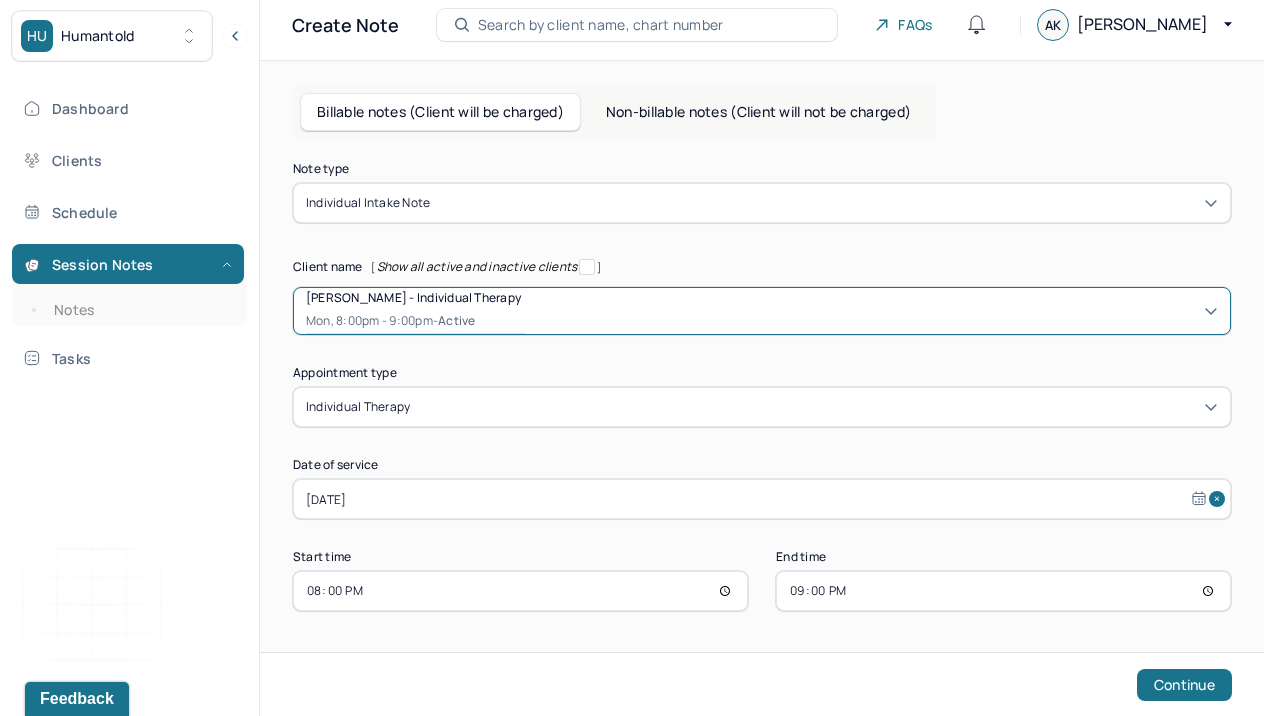 click on "21:00" at bounding box center [1003, 591] 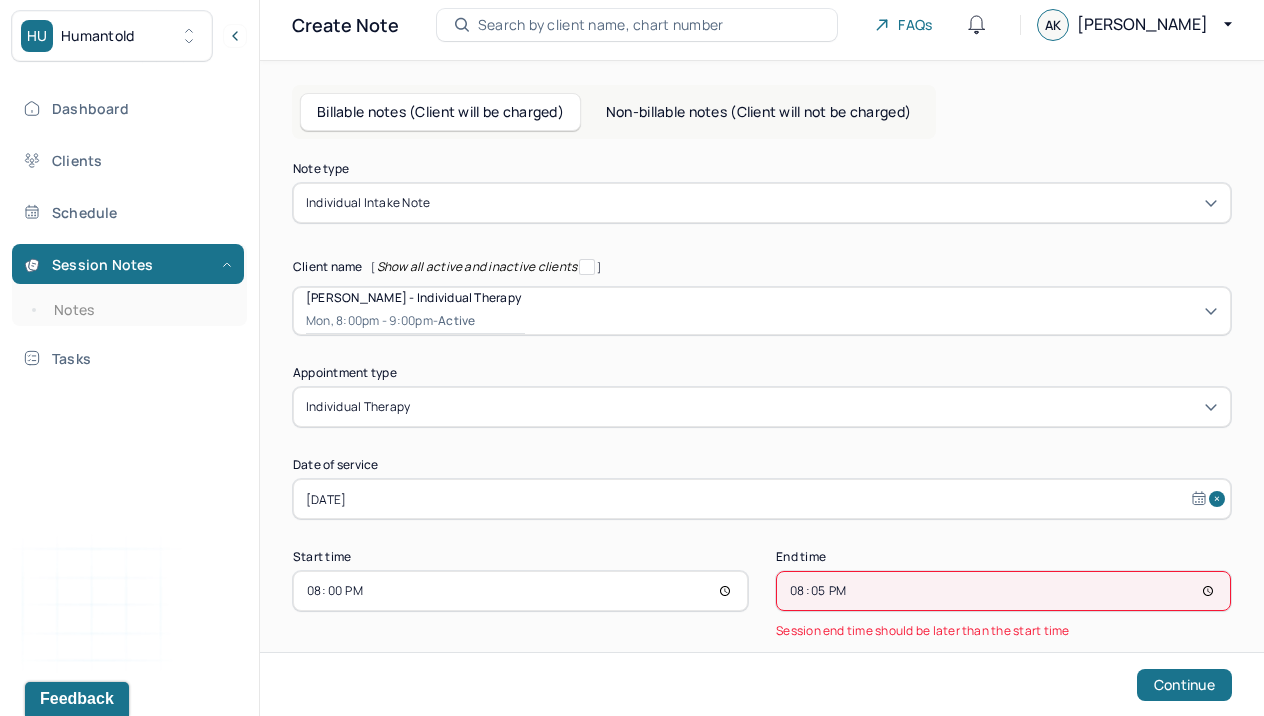 type on "20:55" 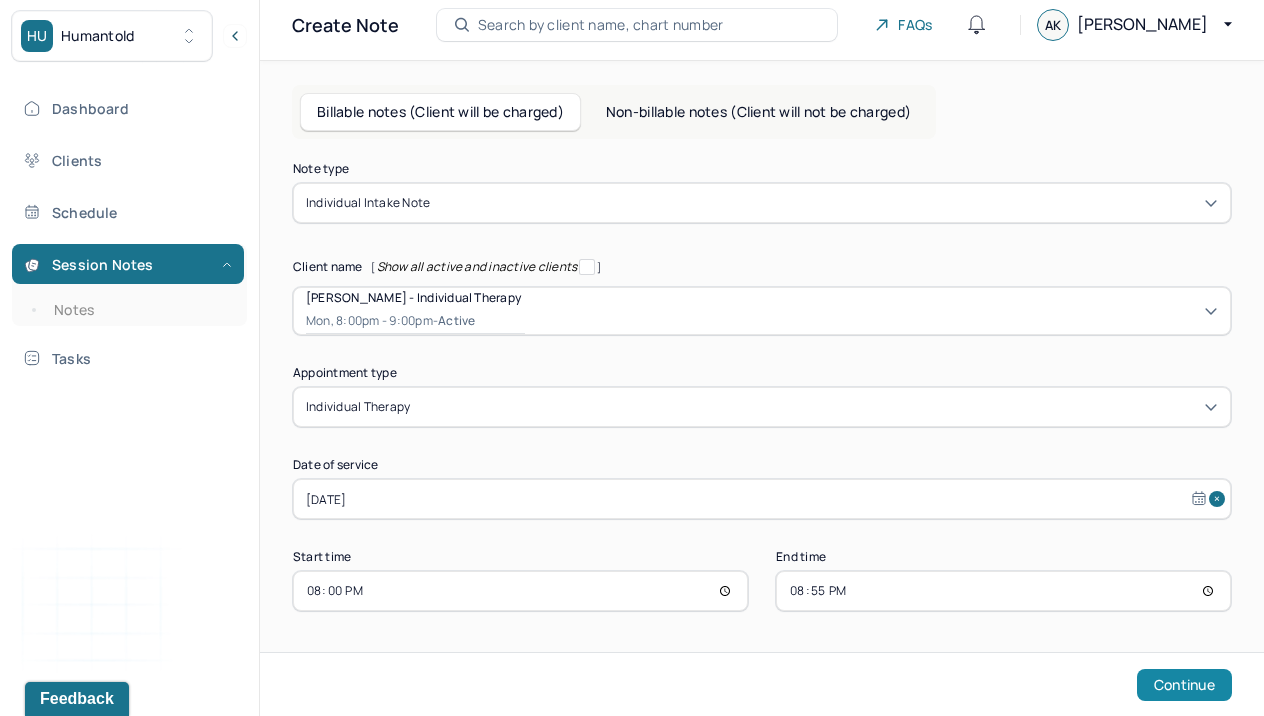 click on "Continue" at bounding box center [1184, 685] 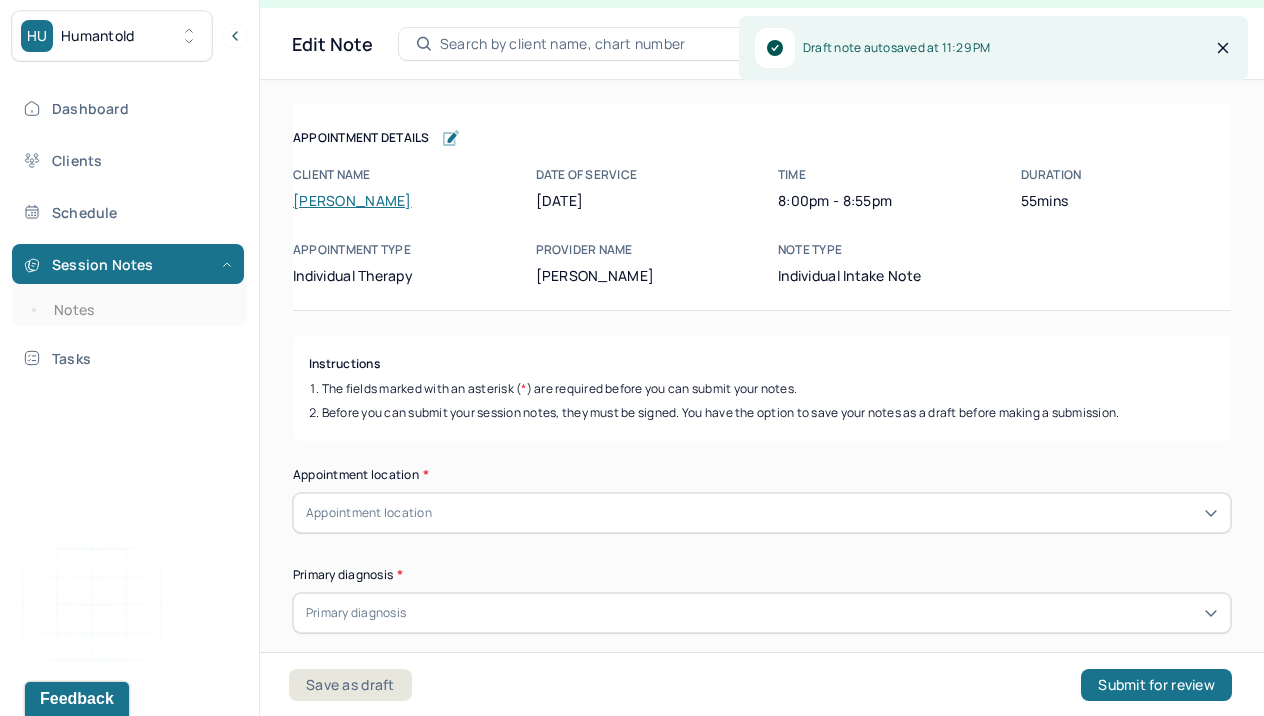 scroll, scrollTop: 36, scrollLeft: 0, axis: vertical 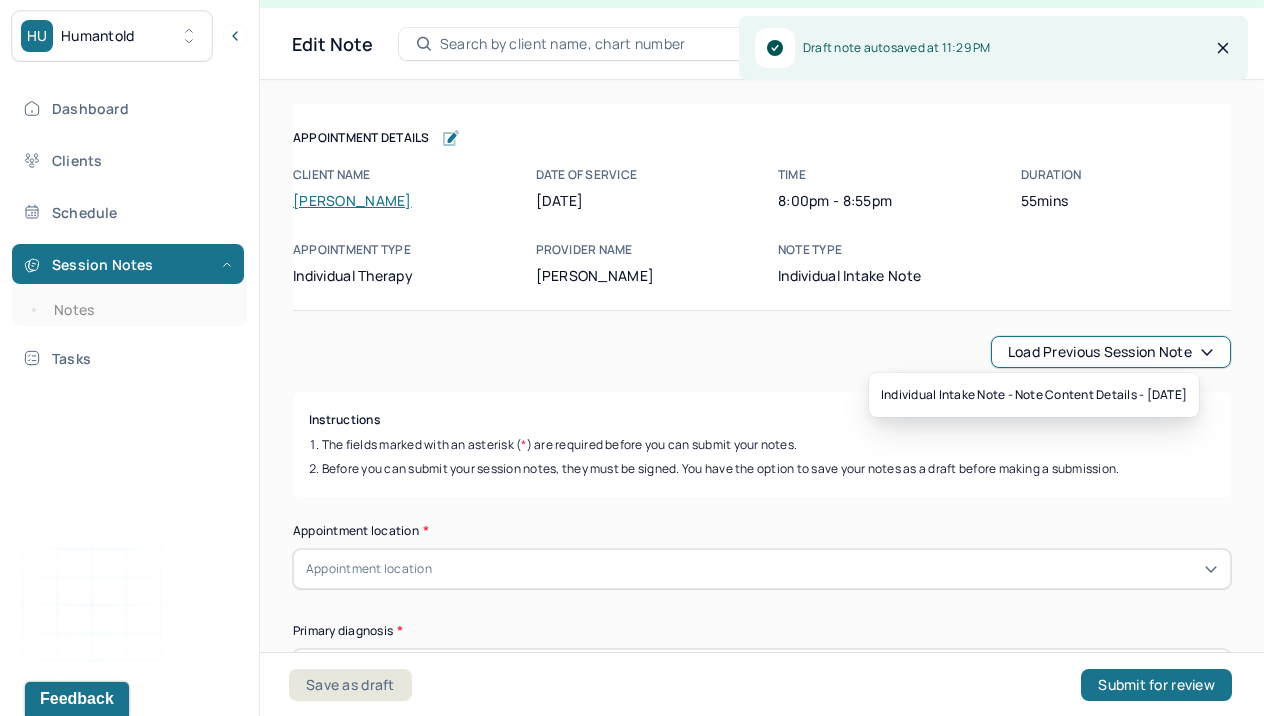 click on "Load previous session note" at bounding box center [1111, 352] 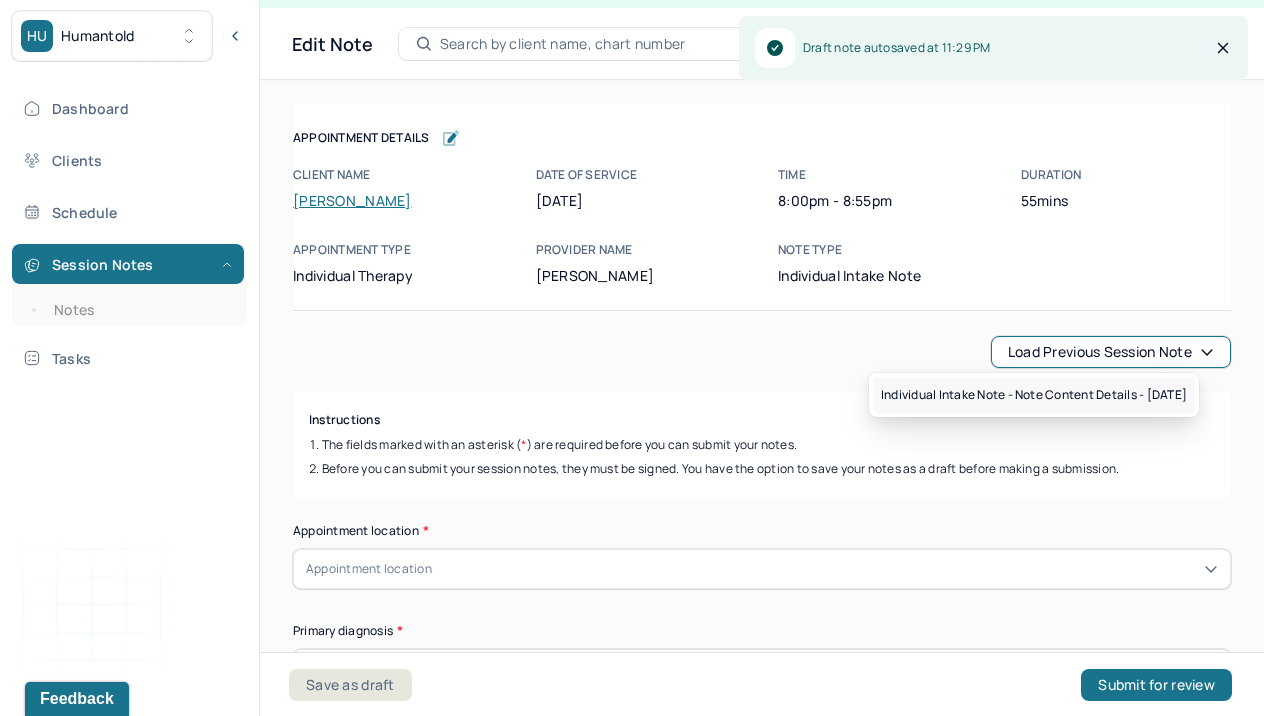 click on "Individual intake note   - Note content Details -   [DATE]" at bounding box center [1034, 395] 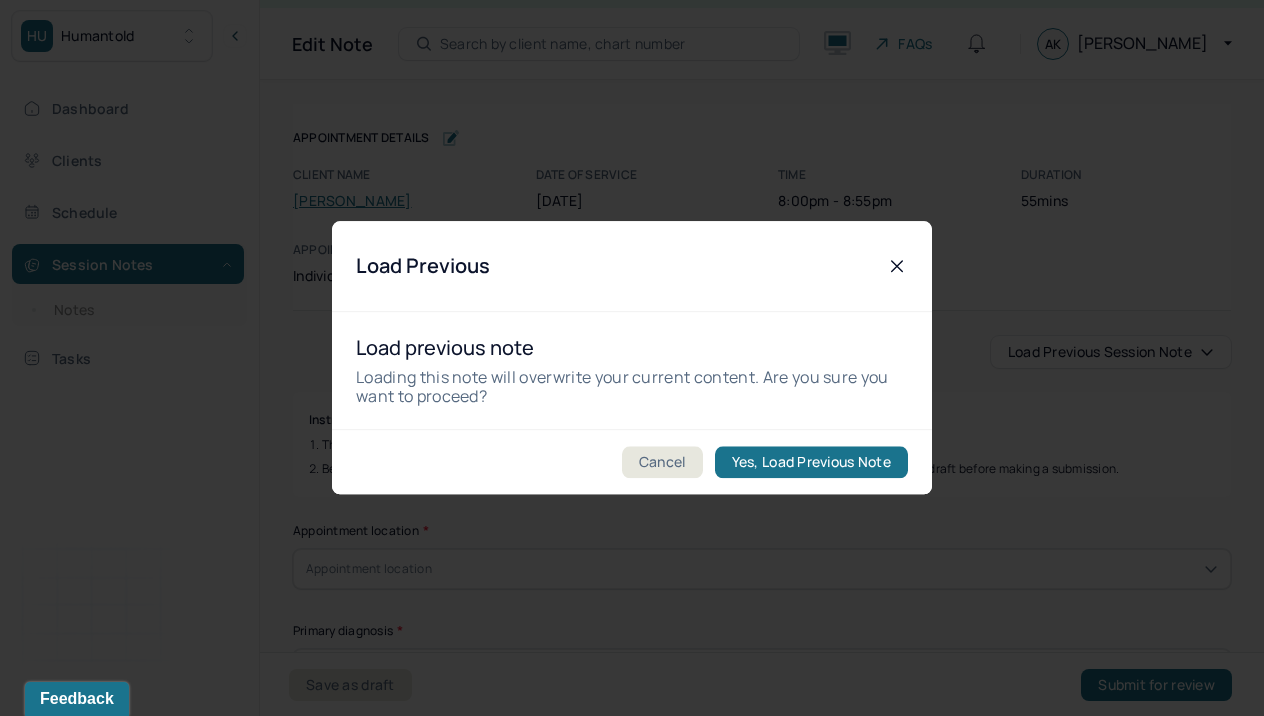click on "Yes, Load Previous Note" at bounding box center (811, 463) 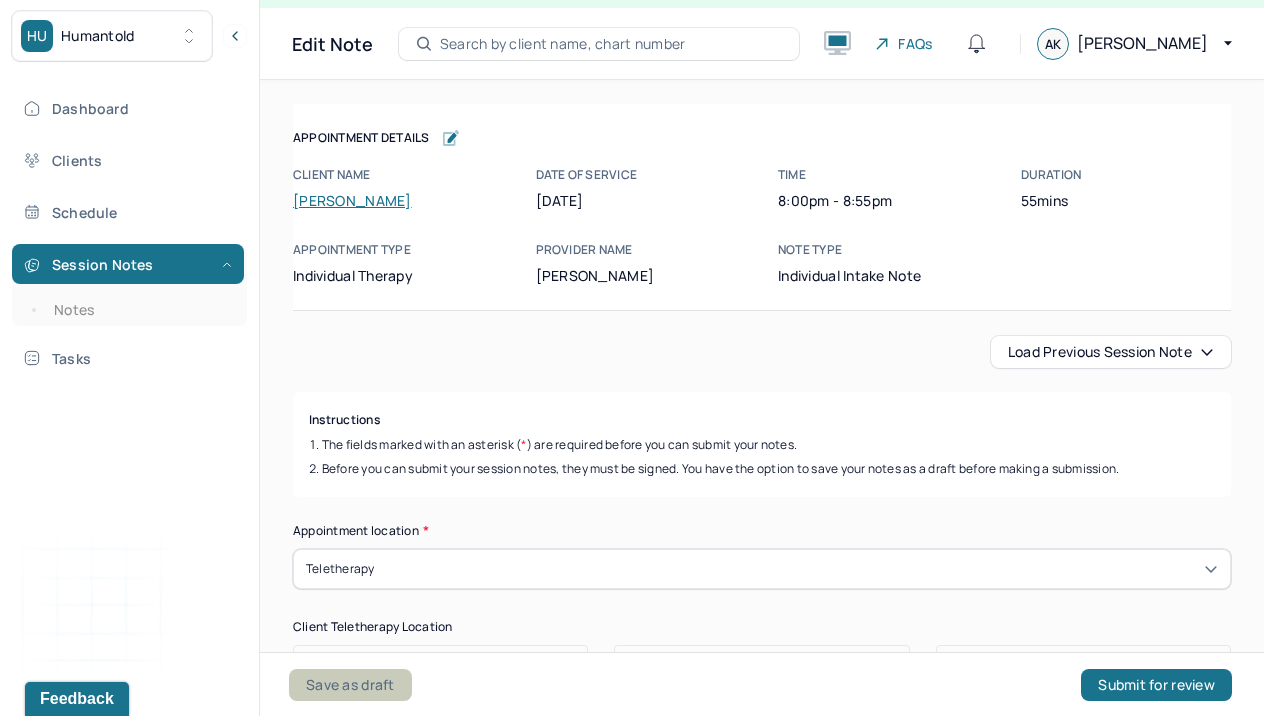 click on "Save as draft" at bounding box center [350, 685] 